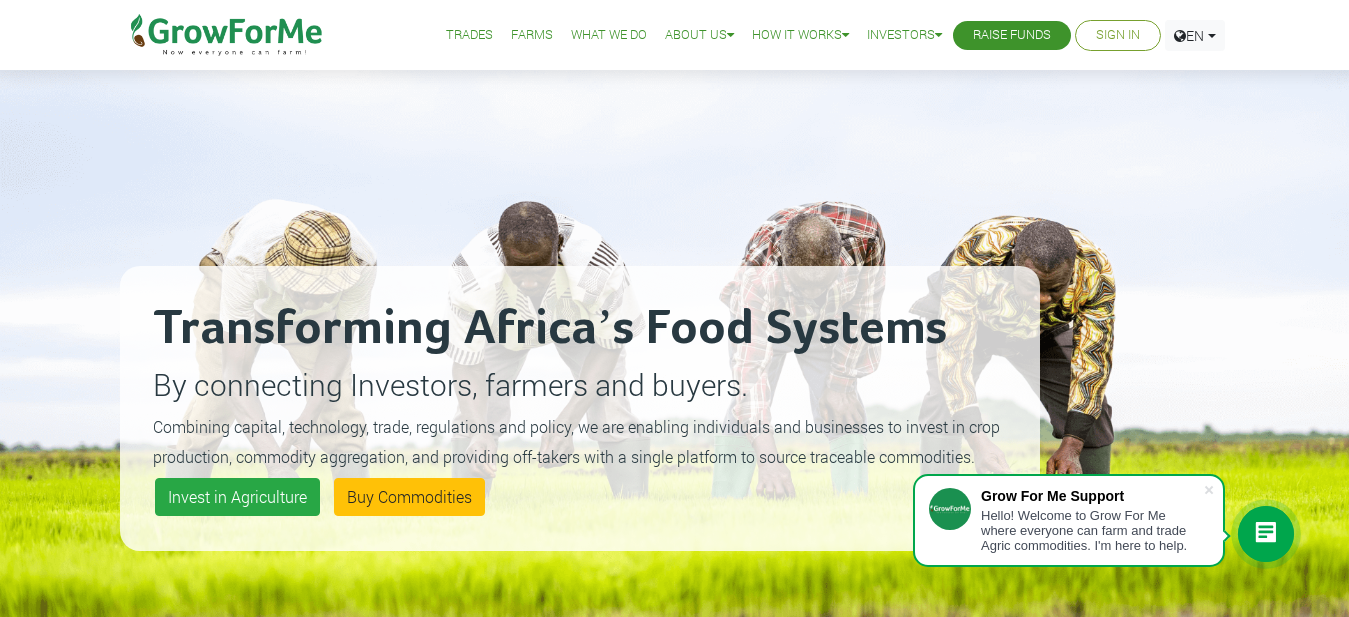 scroll, scrollTop: 0, scrollLeft: 0, axis: both 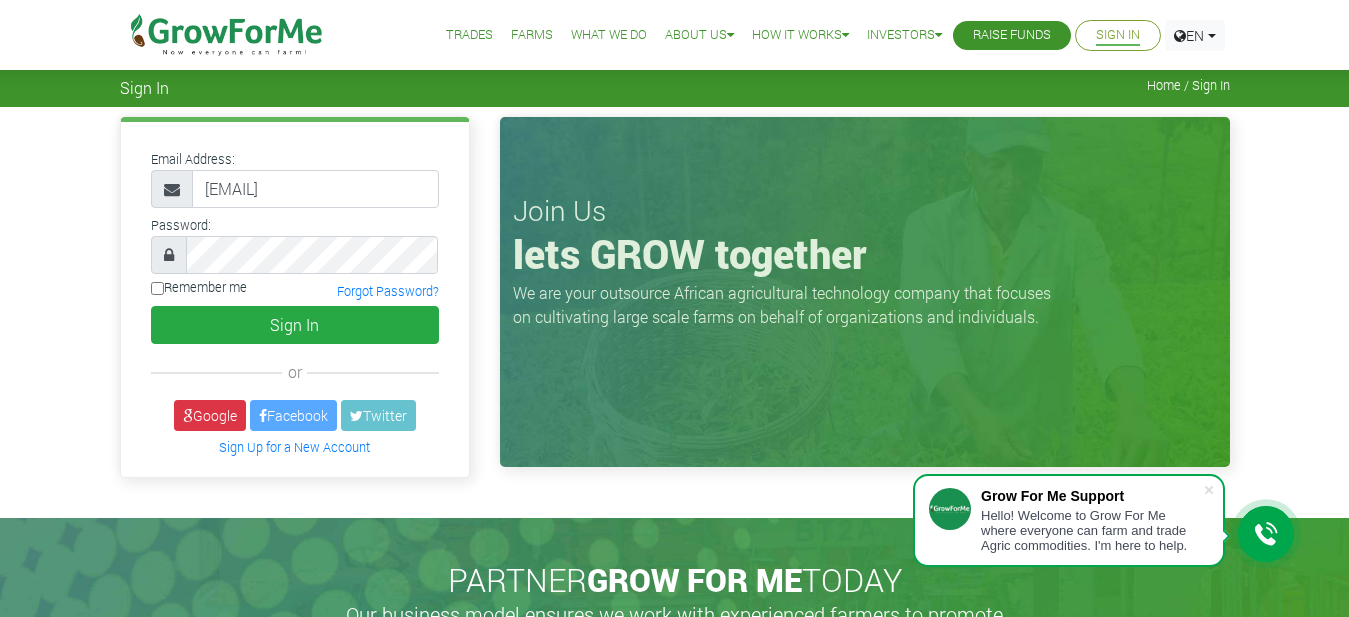 type on "NIINOYE1992@GMAIL.COM" 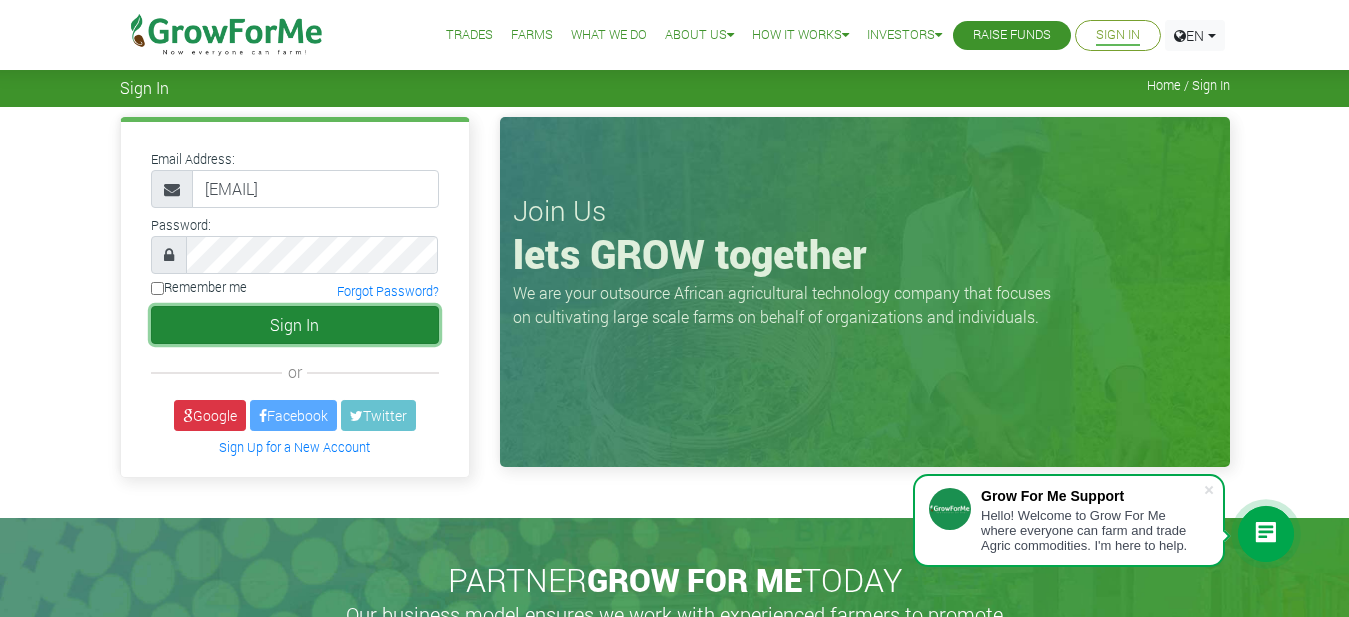 click on "Sign In" at bounding box center (295, 325) 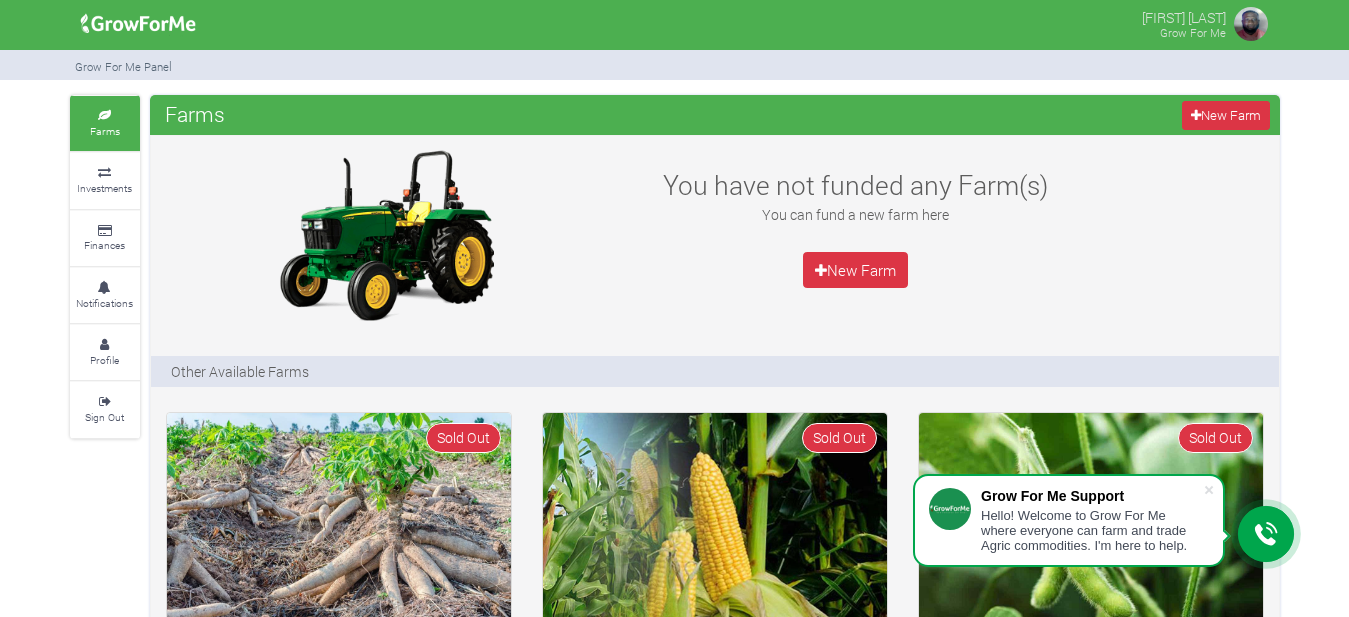 scroll, scrollTop: 0, scrollLeft: 0, axis: both 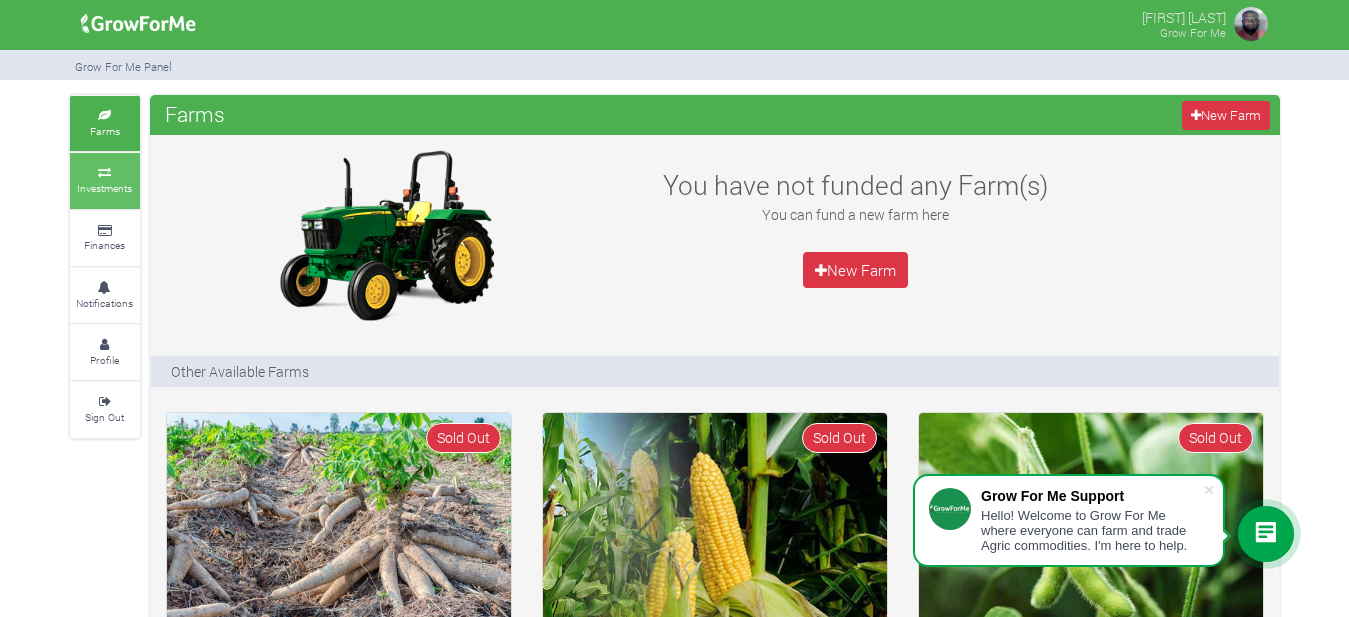 click on "Investments" at bounding box center [104, 188] 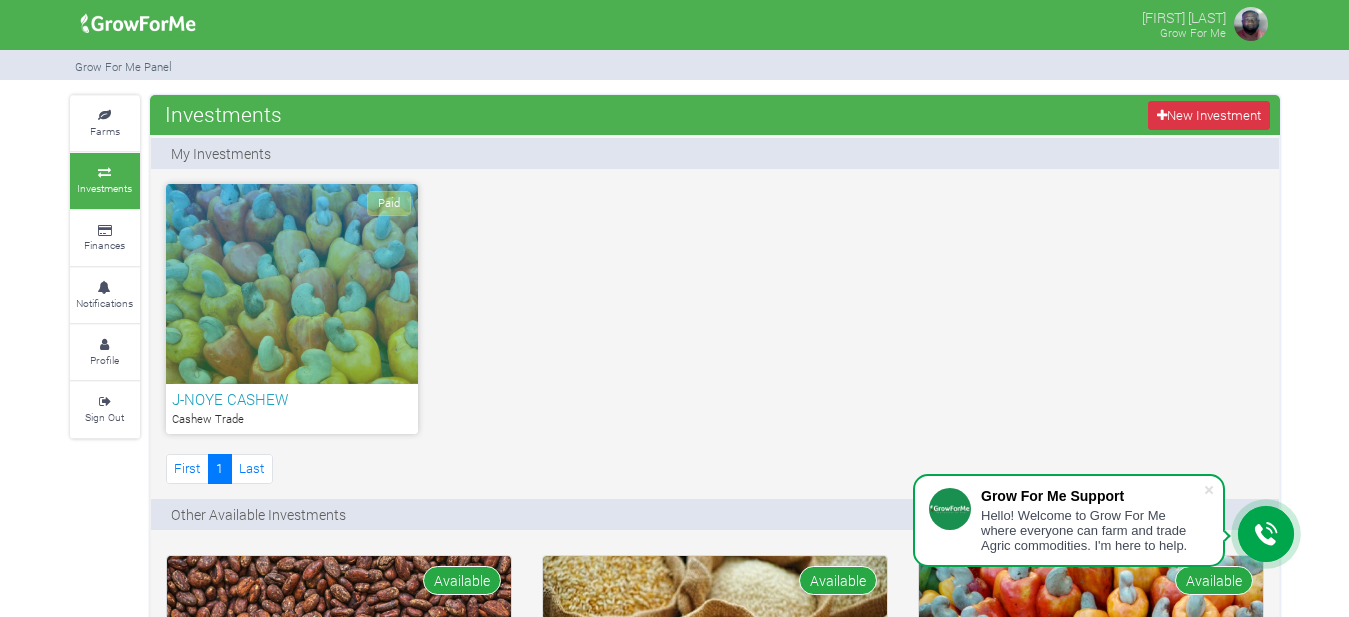 scroll, scrollTop: 0, scrollLeft: 0, axis: both 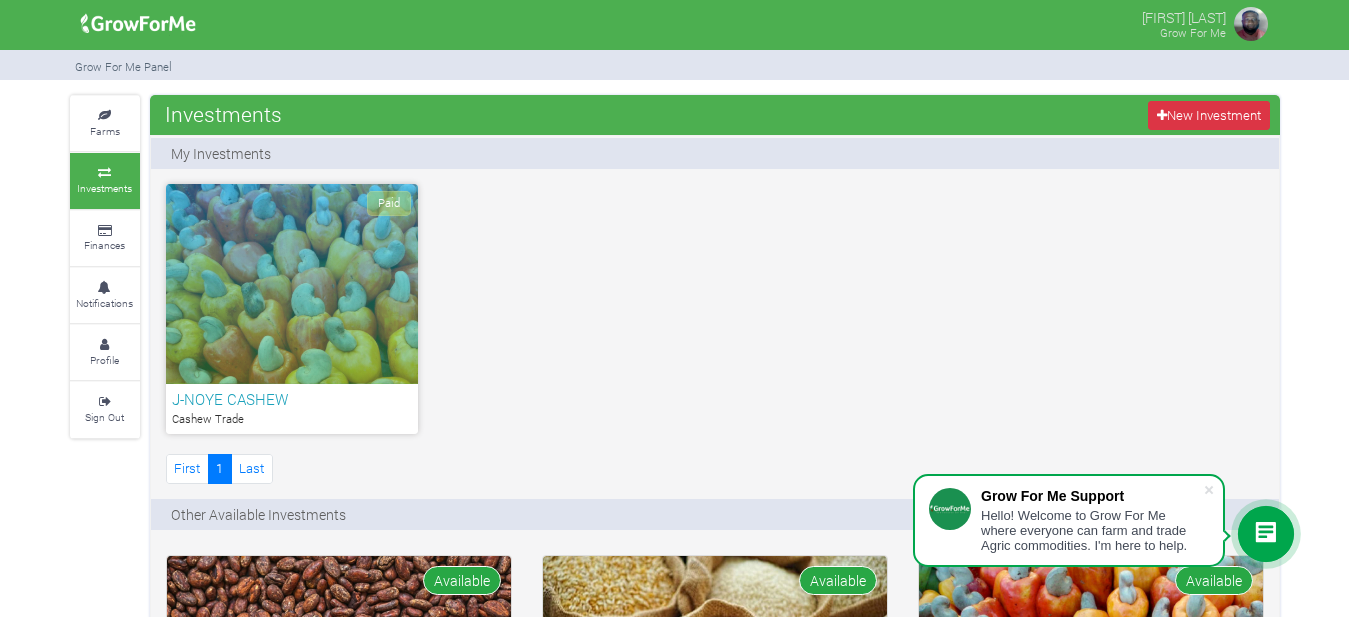 click on "Paid" at bounding box center (292, 284) 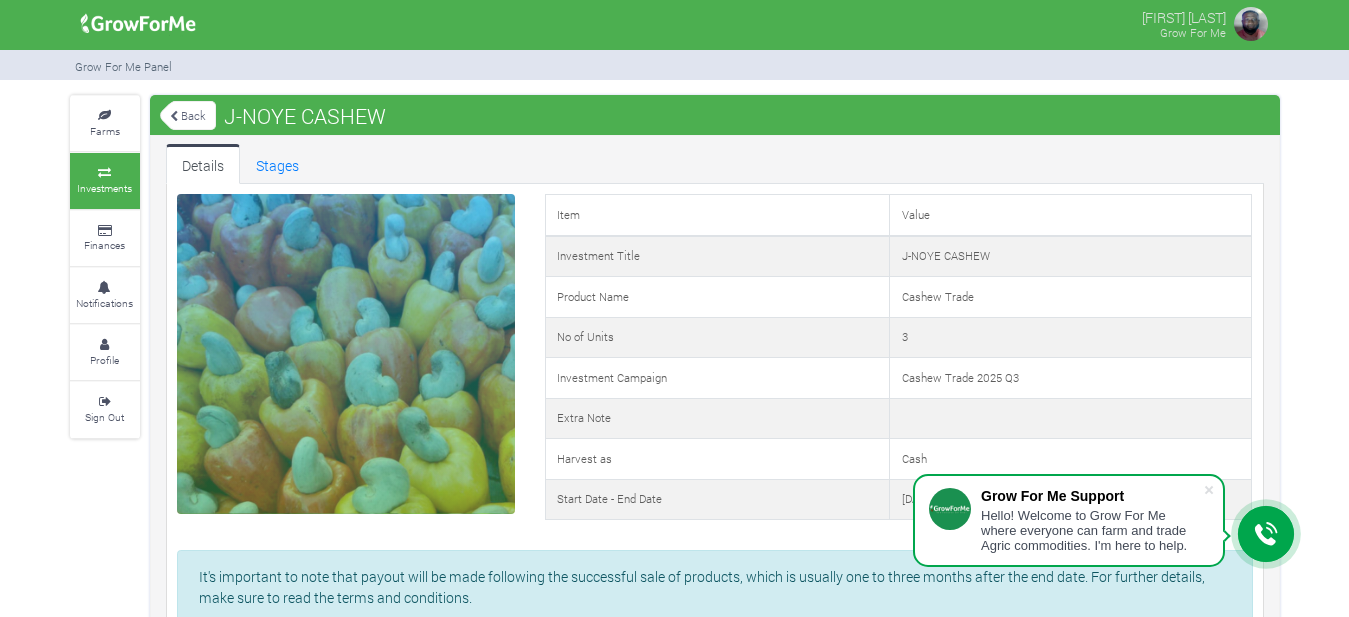 scroll, scrollTop: 0, scrollLeft: 0, axis: both 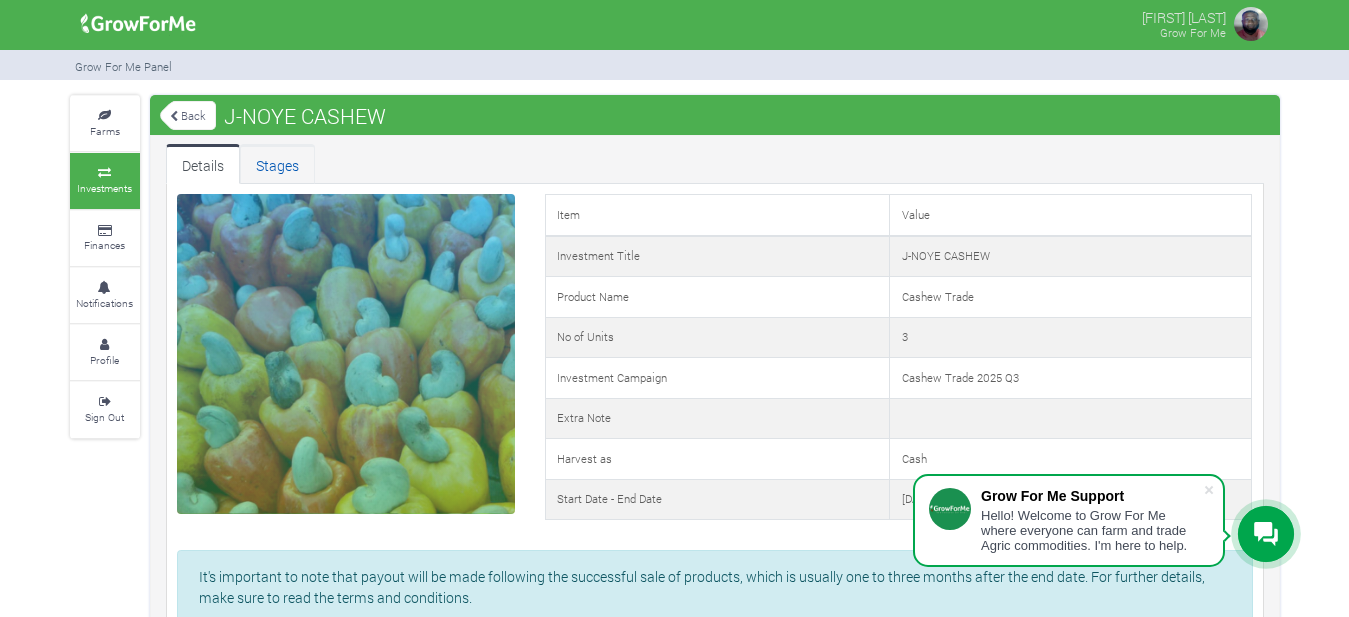 click on "Stages" at bounding box center [277, 164] 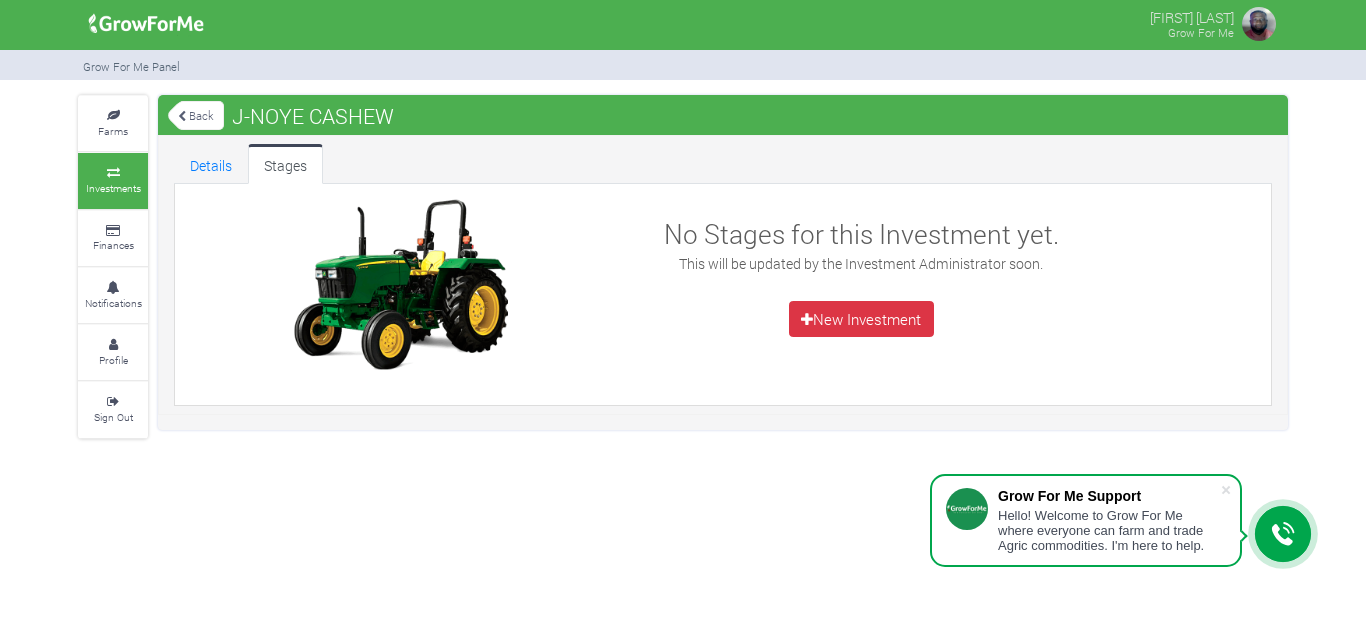 scroll, scrollTop: 0, scrollLeft: 0, axis: both 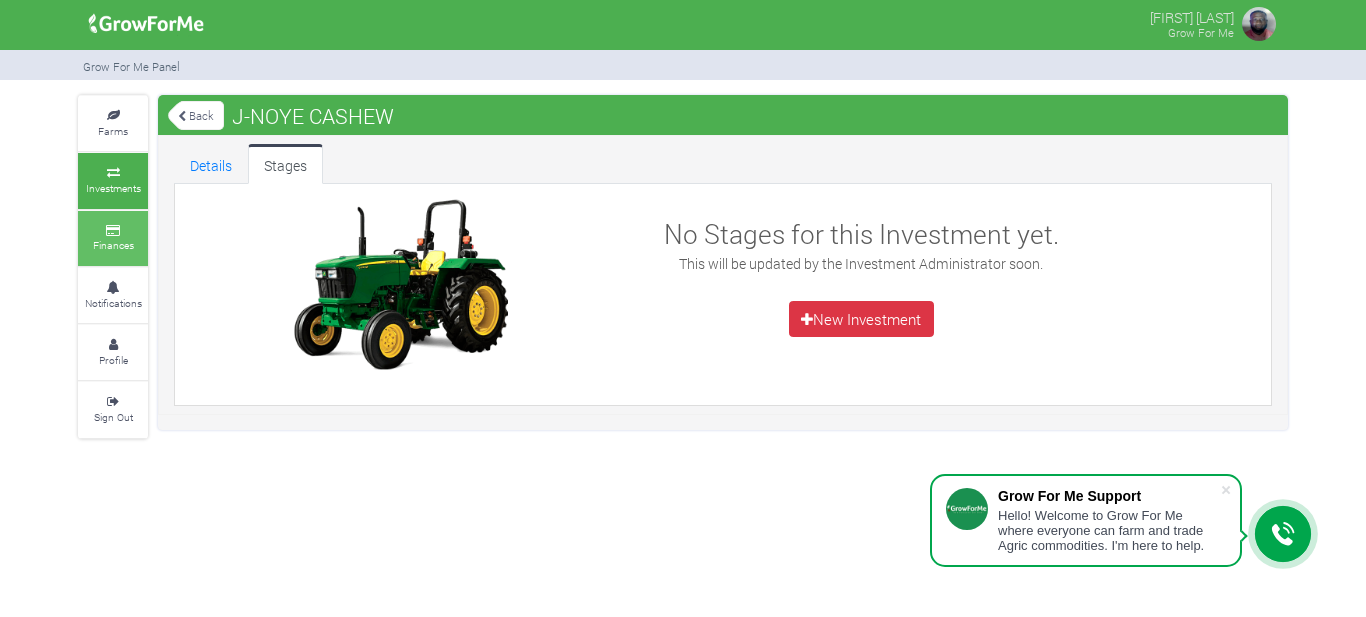 click on "Finances" at bounding box center (113, 238) 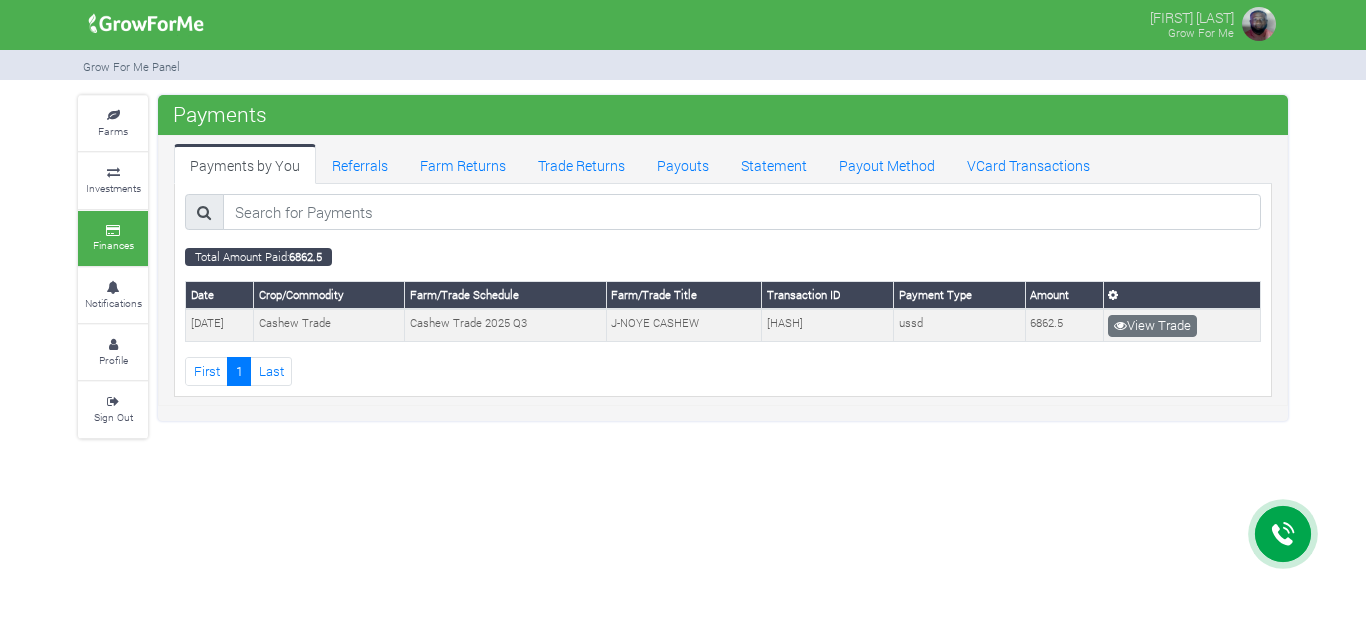 scroll, scrollTop: 0, scrollLeft: 0, axis: both 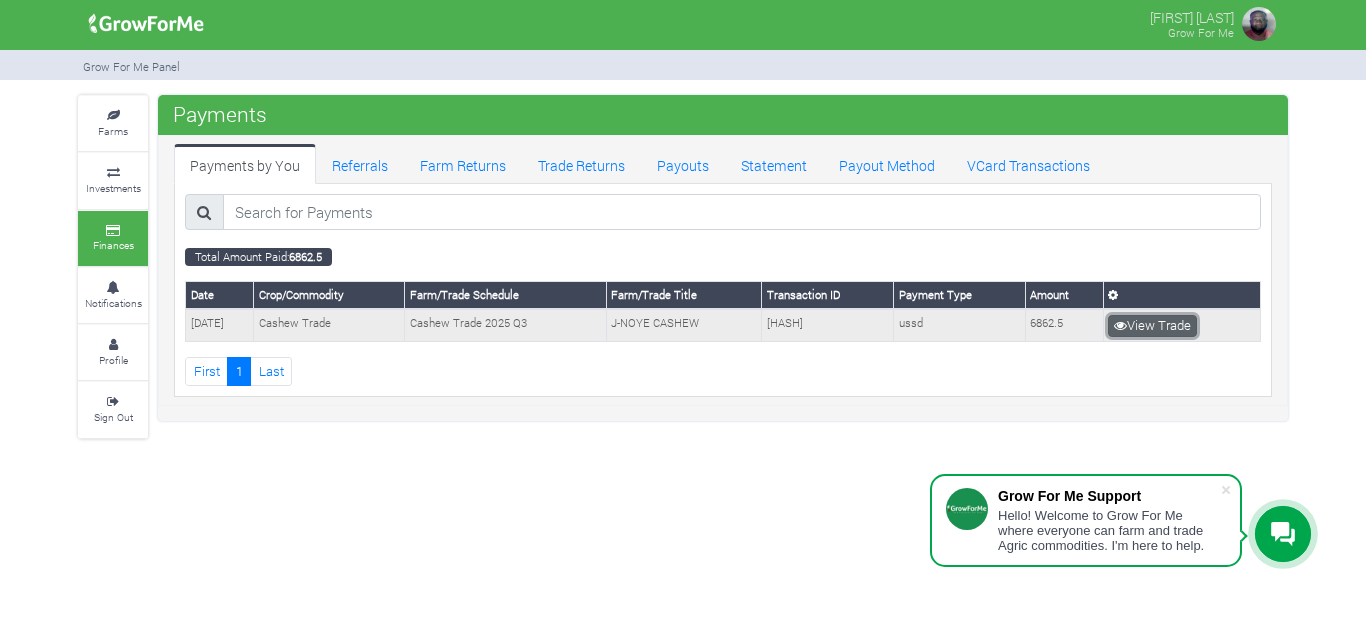 click on "View Trade" at bounding box center (1152, 326) 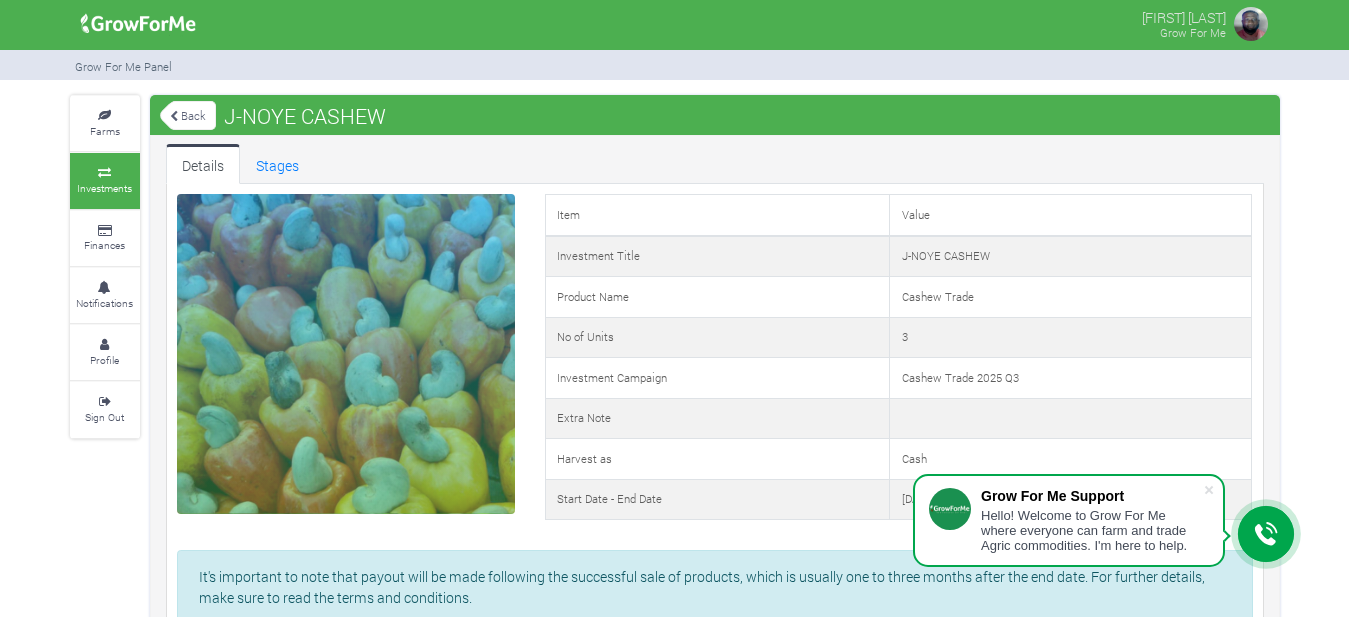 scroll, scrollTop: 0, scrollLeft: 0, axis: both 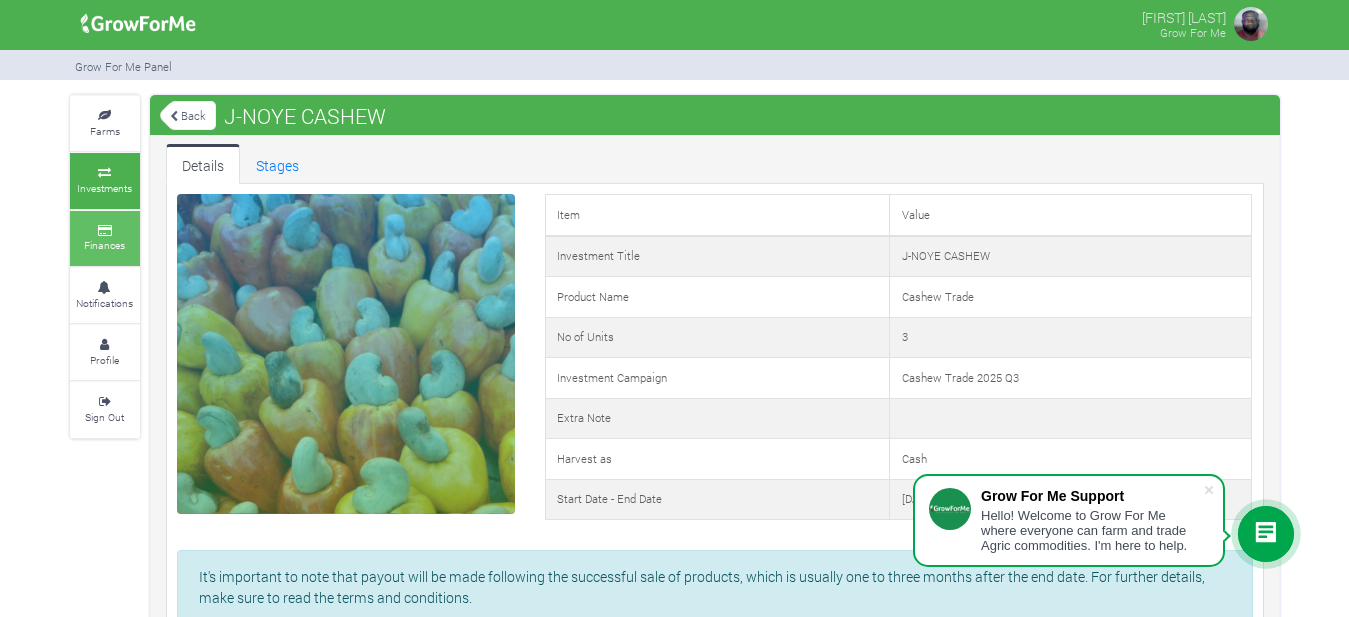 click at bounding box center [105, 231] 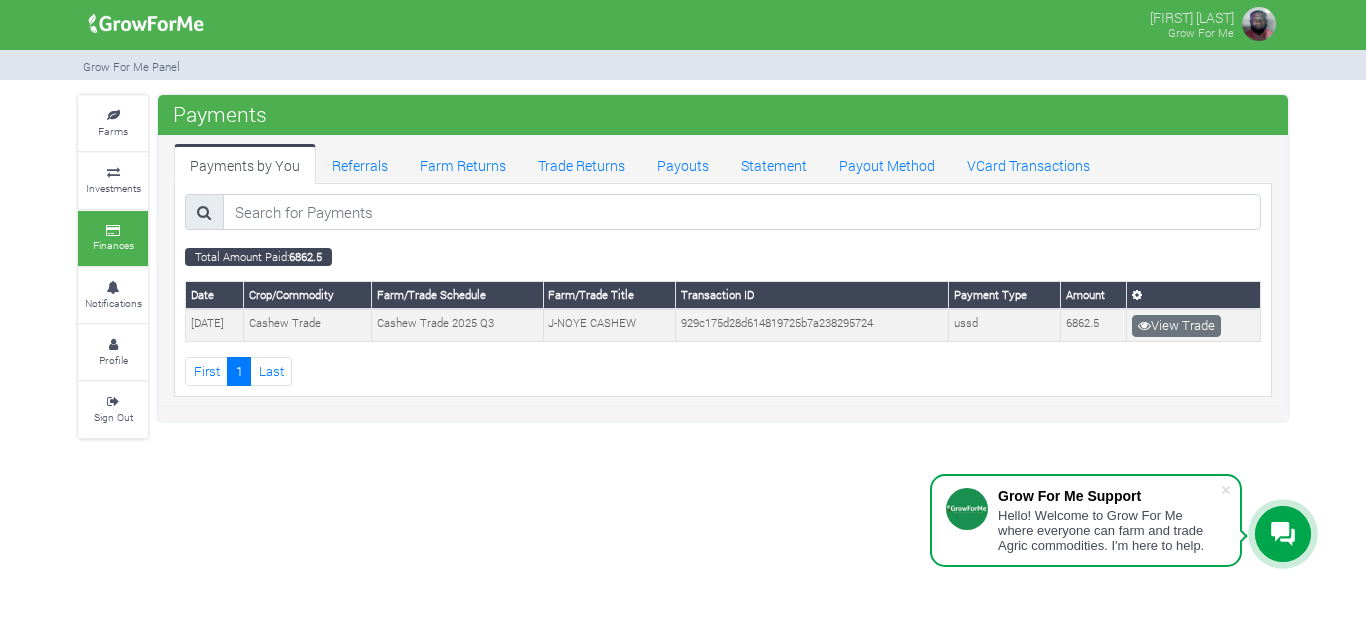 scroll, scrollTop: 0, scrollLeft: 0, axis: both 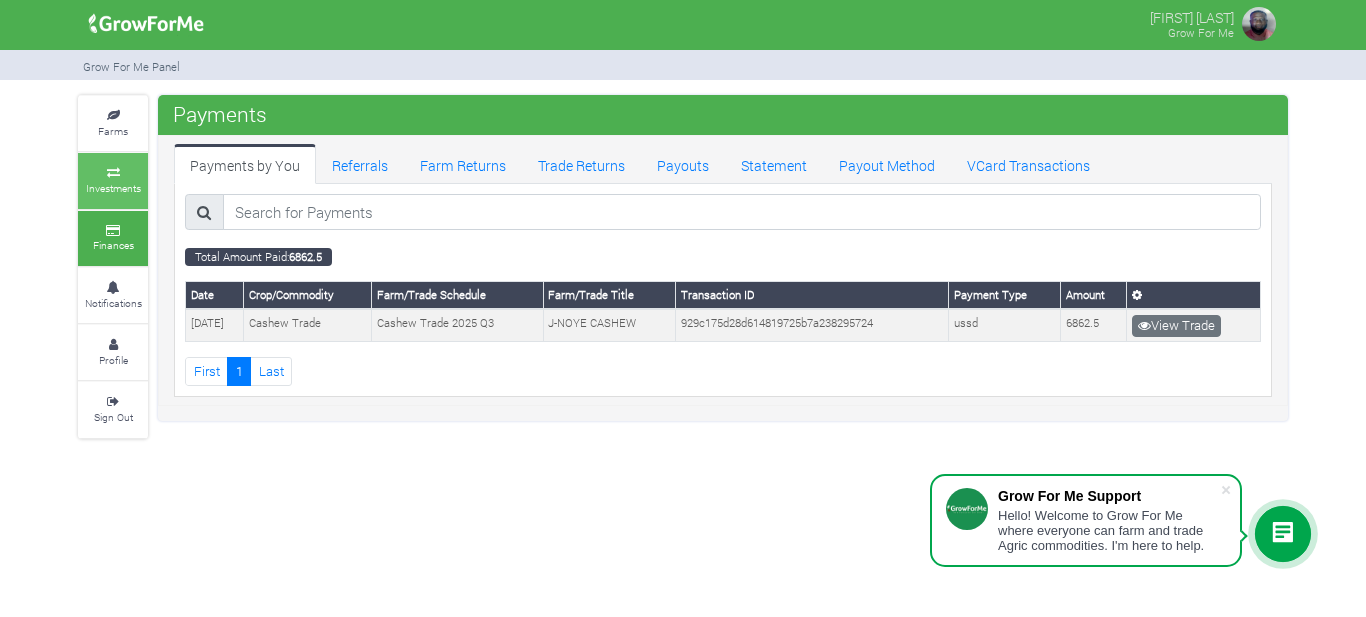 click on "Investments" at bounding box center [113, 188] 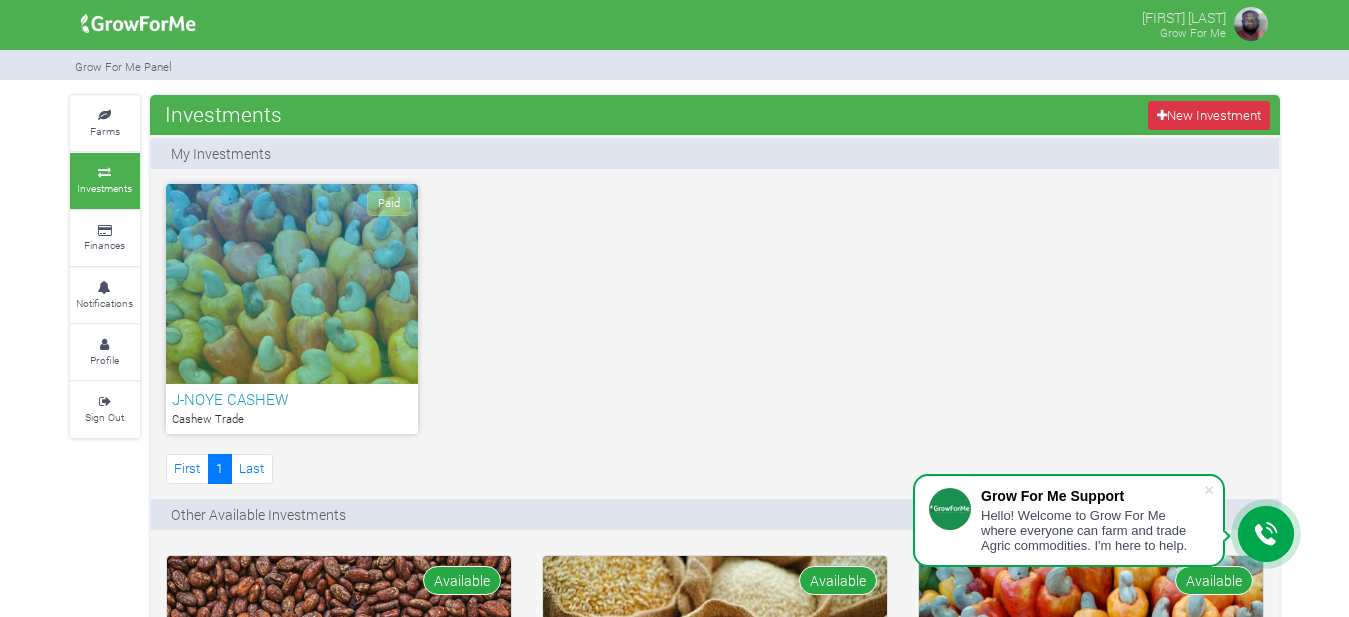 scroll, scrollTop: 0, scrollLeft: 0, axis: both 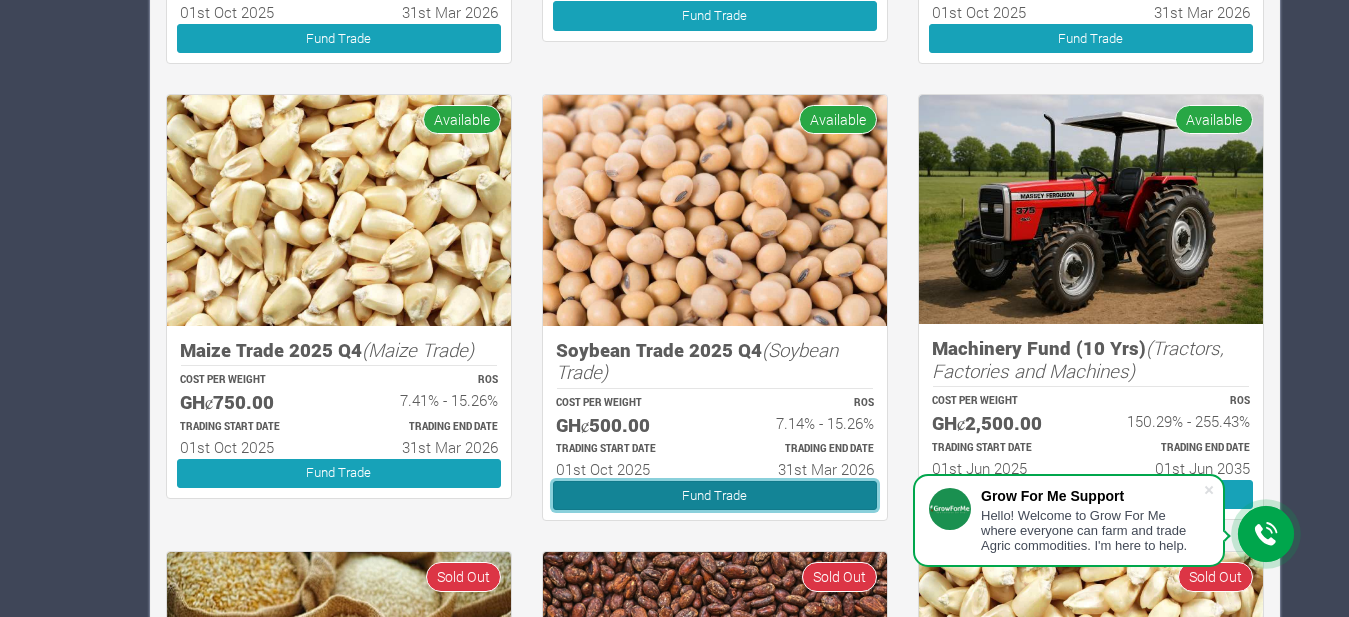 click on "Fund Trade" at bounding box center (715, 495) 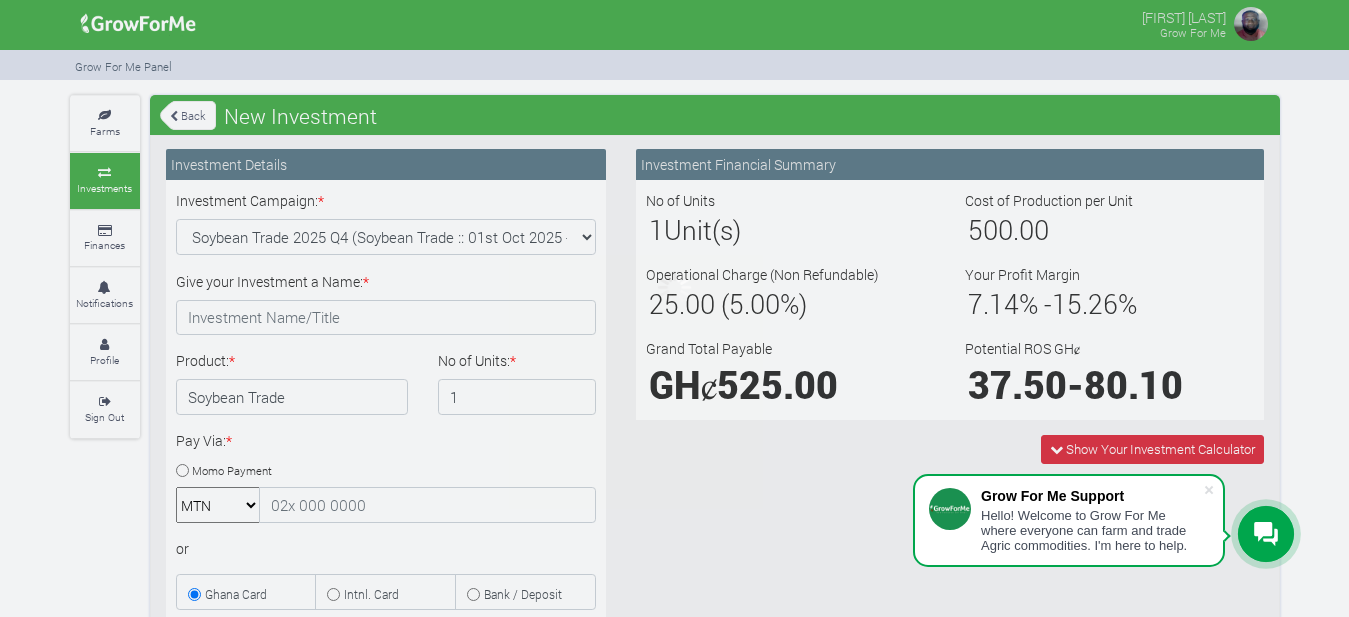 scroll, scrollTop: 0, scrollLeft: 0, axis: both 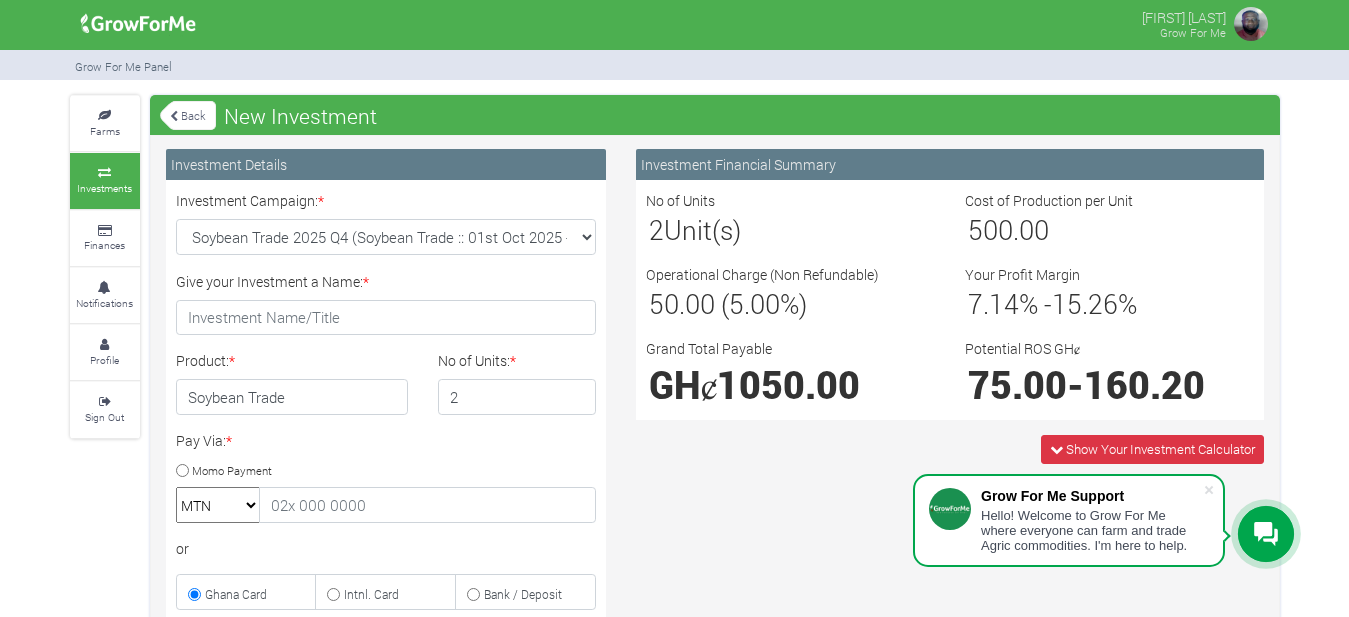 click on "2" at bounding box center (517, 397) 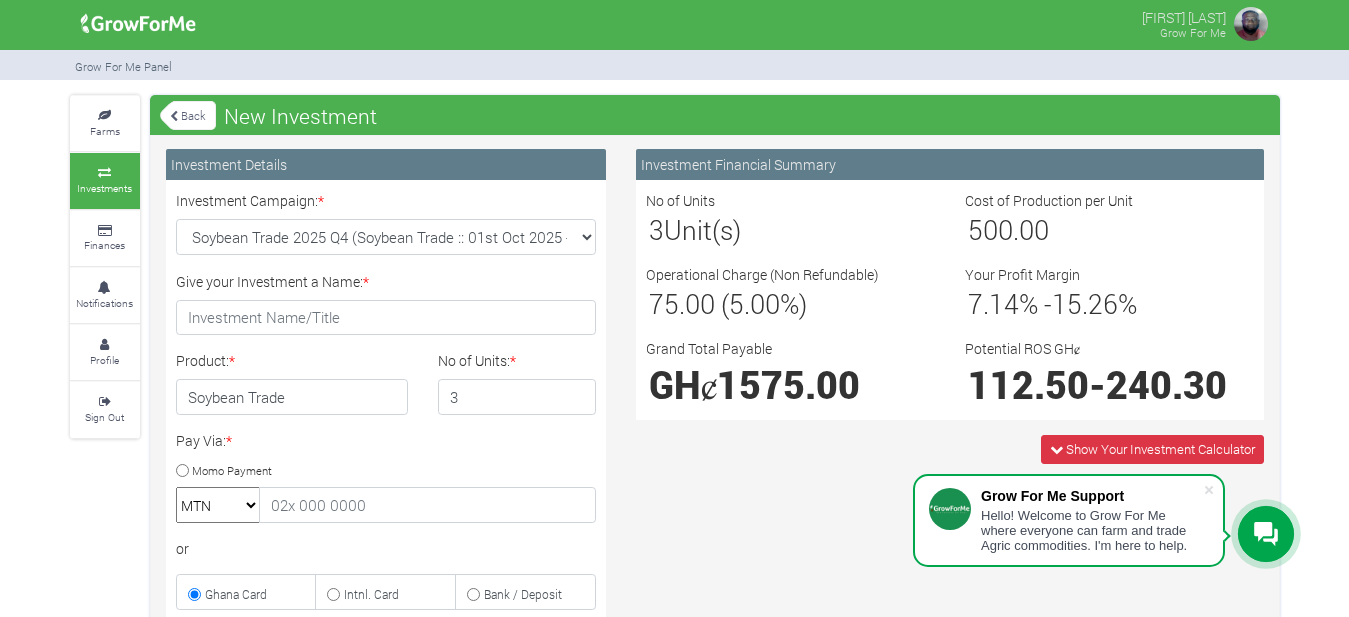 click on "3" at bounding box center [517, 397] 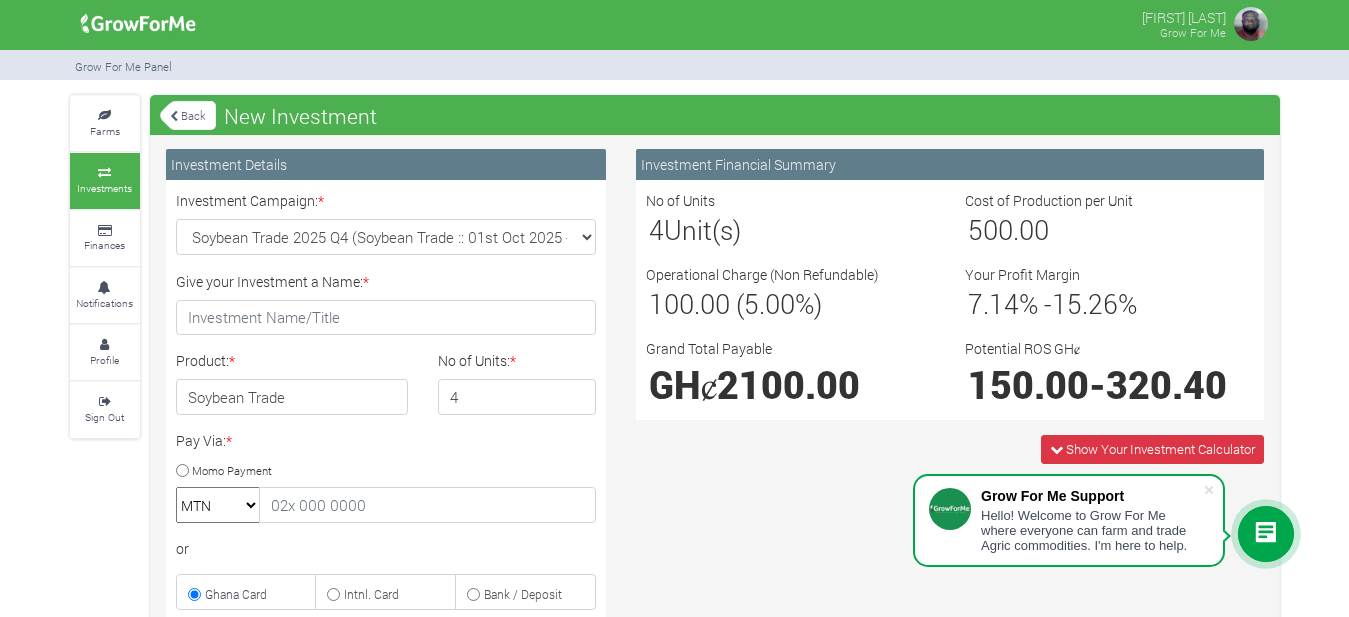 click on "4" at bounding box center [517, 397] 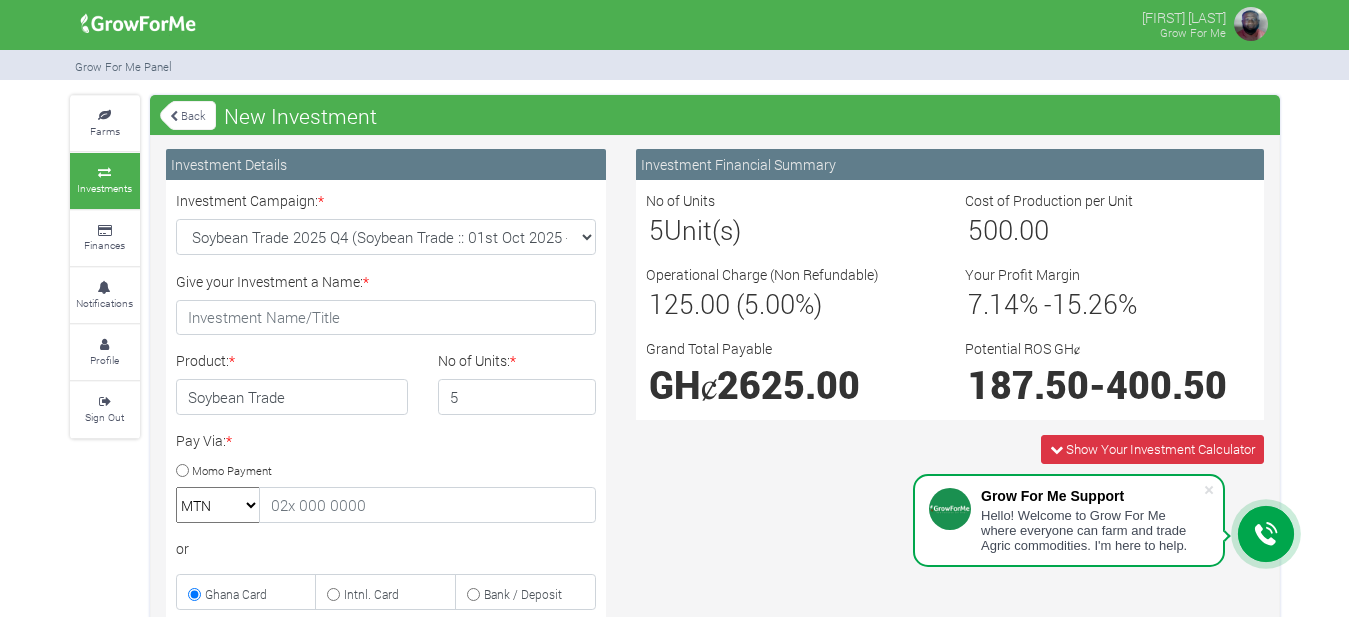 click on "5" at bounding box center (517, 397) 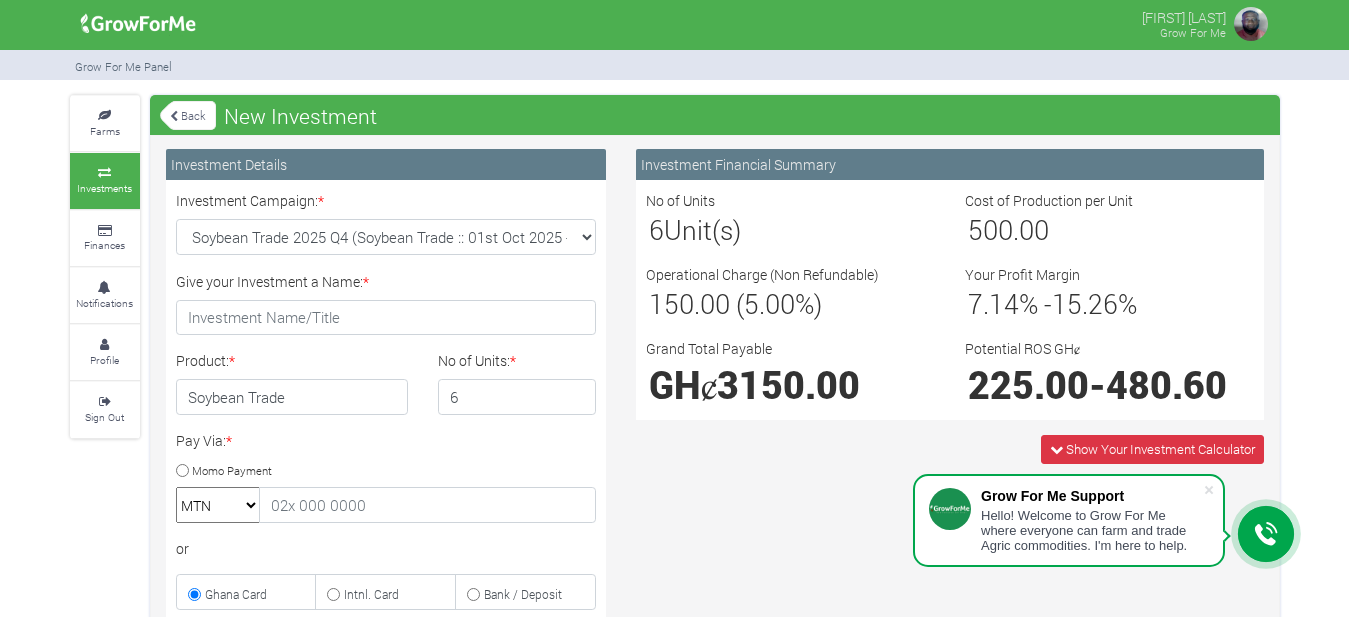 click on "6" at bounding box center [517, 397] 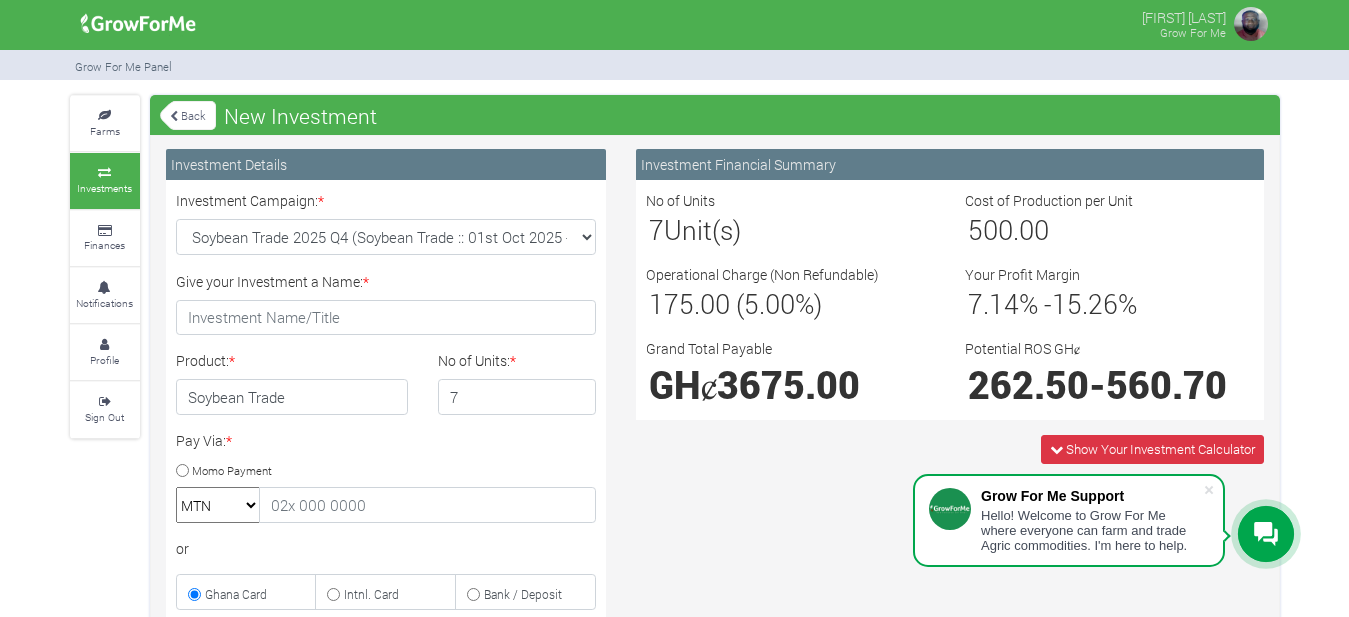 click on "7" at bounding box center (517, 397) 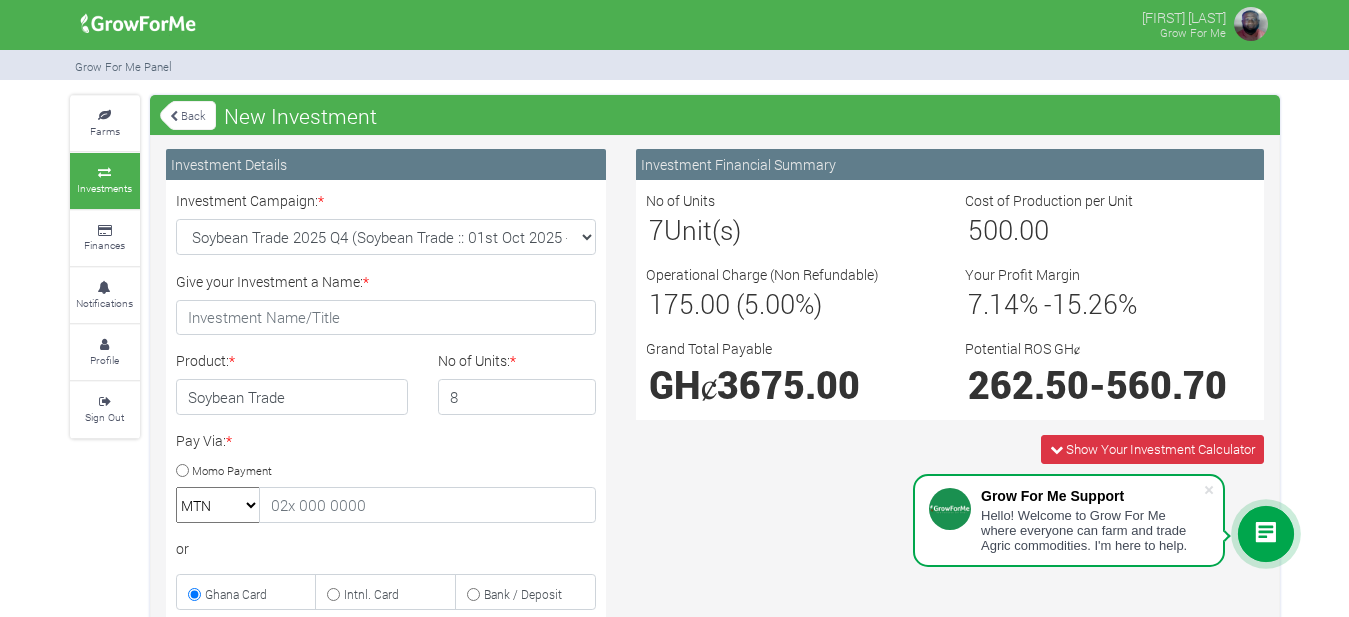 click on "8" at bounding box center [517, 397] 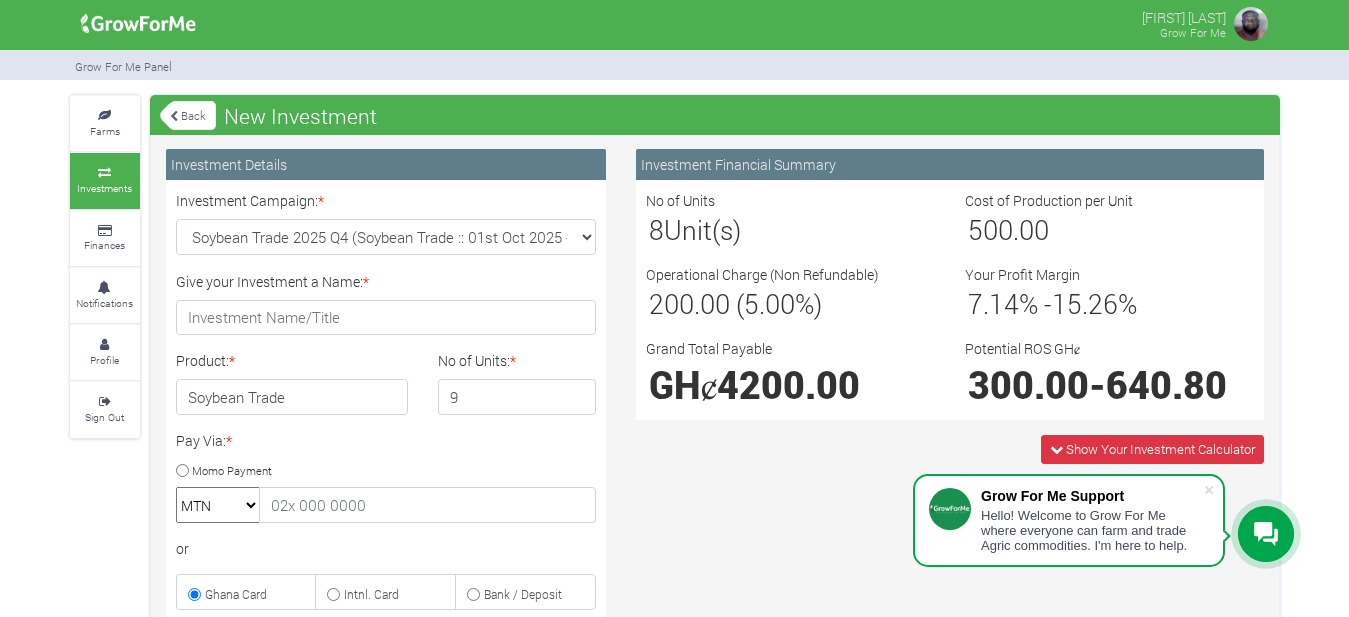 click on "9" at bounding box center (517, 397) 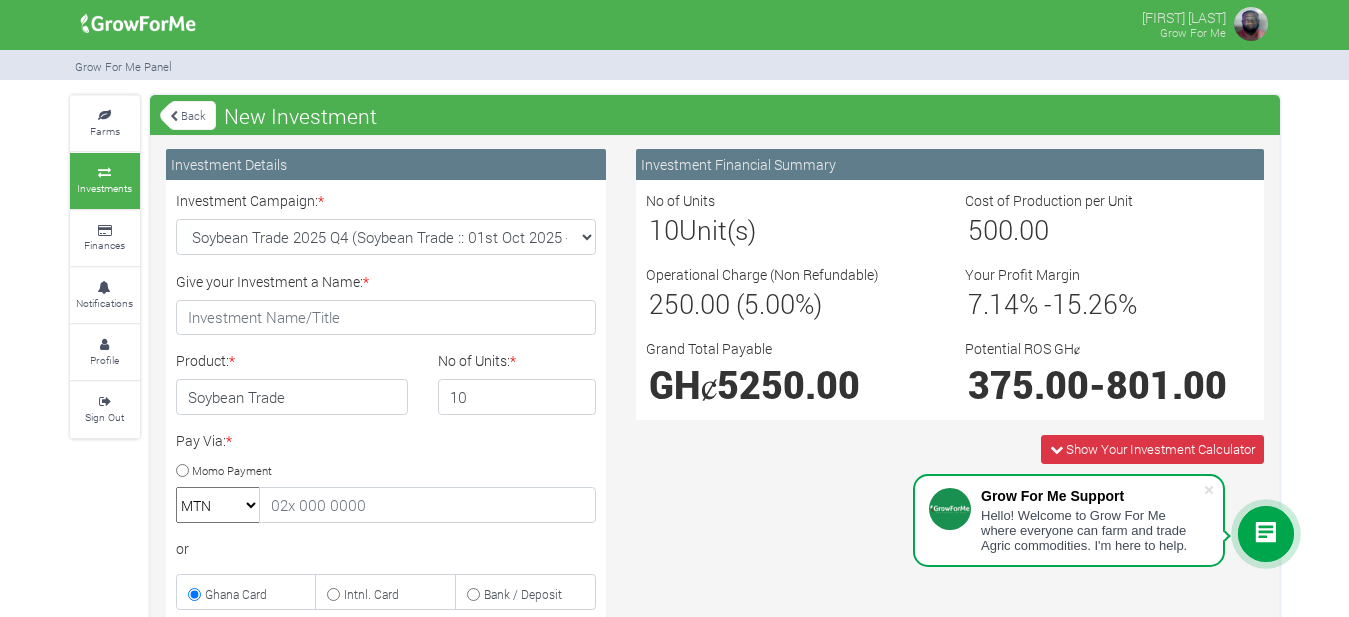 type on "10" 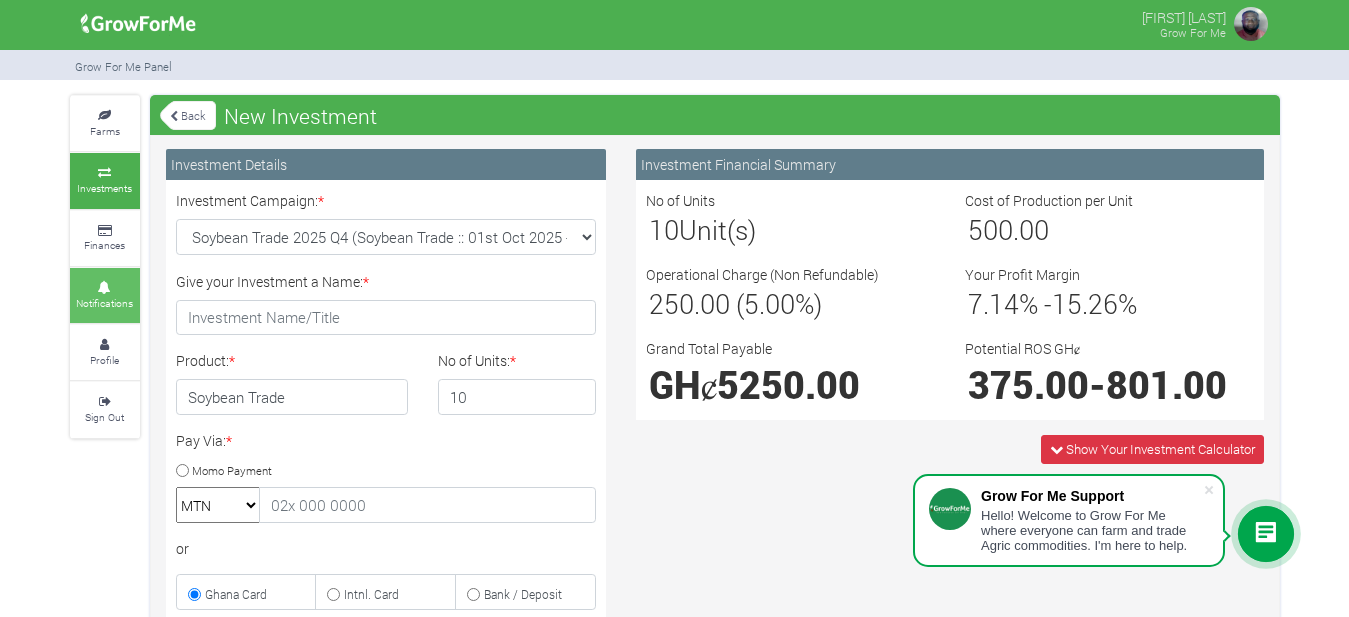 click at bounding box center (105, 288) 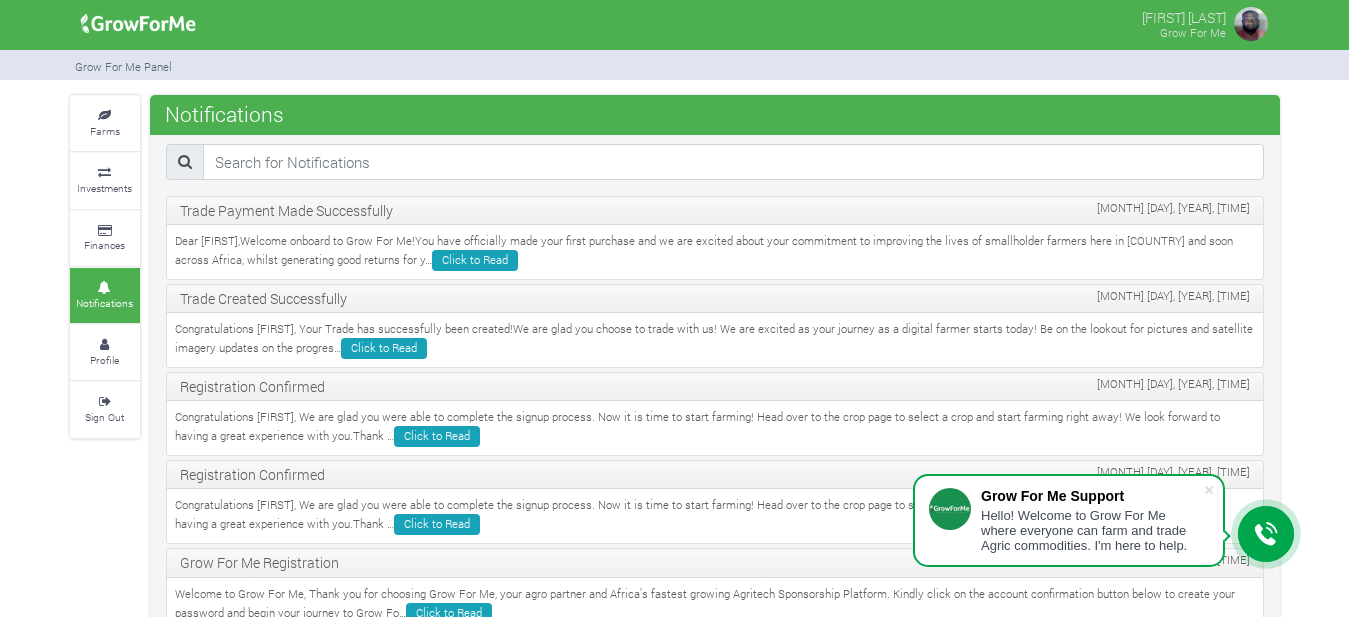 scroll, scrollTop: 0, scrollLeft: 0, axis: both 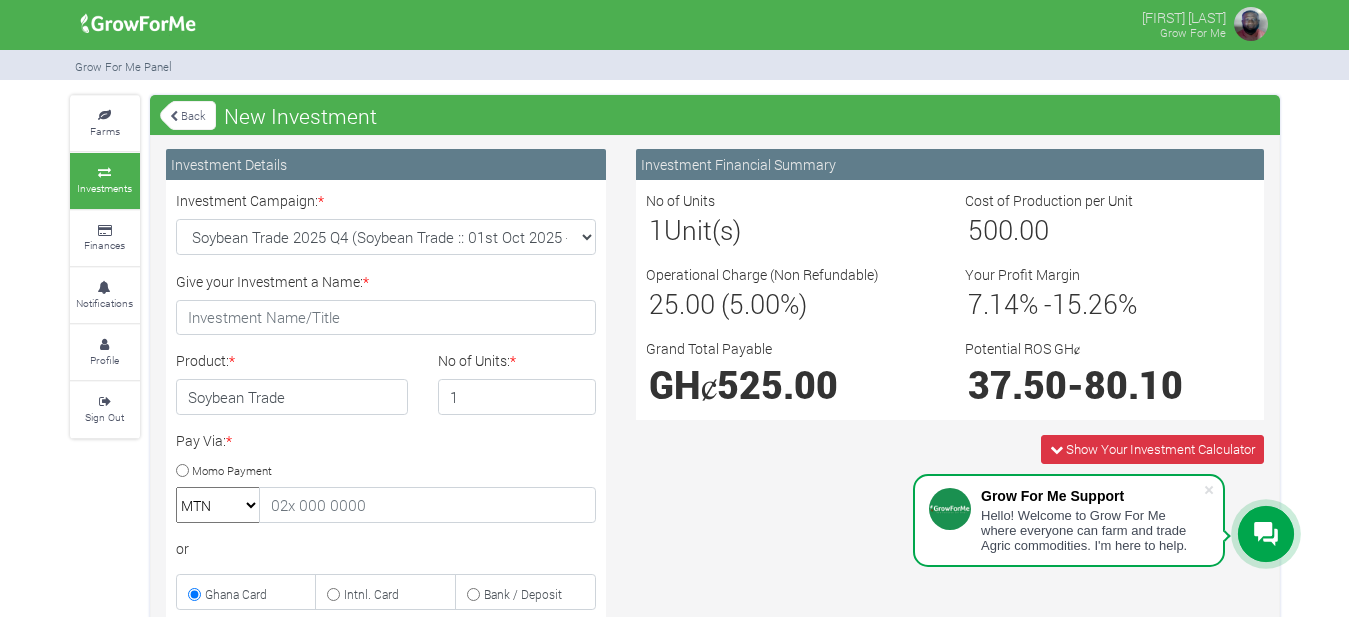 click on "Back" at bounding box center (188, 115) 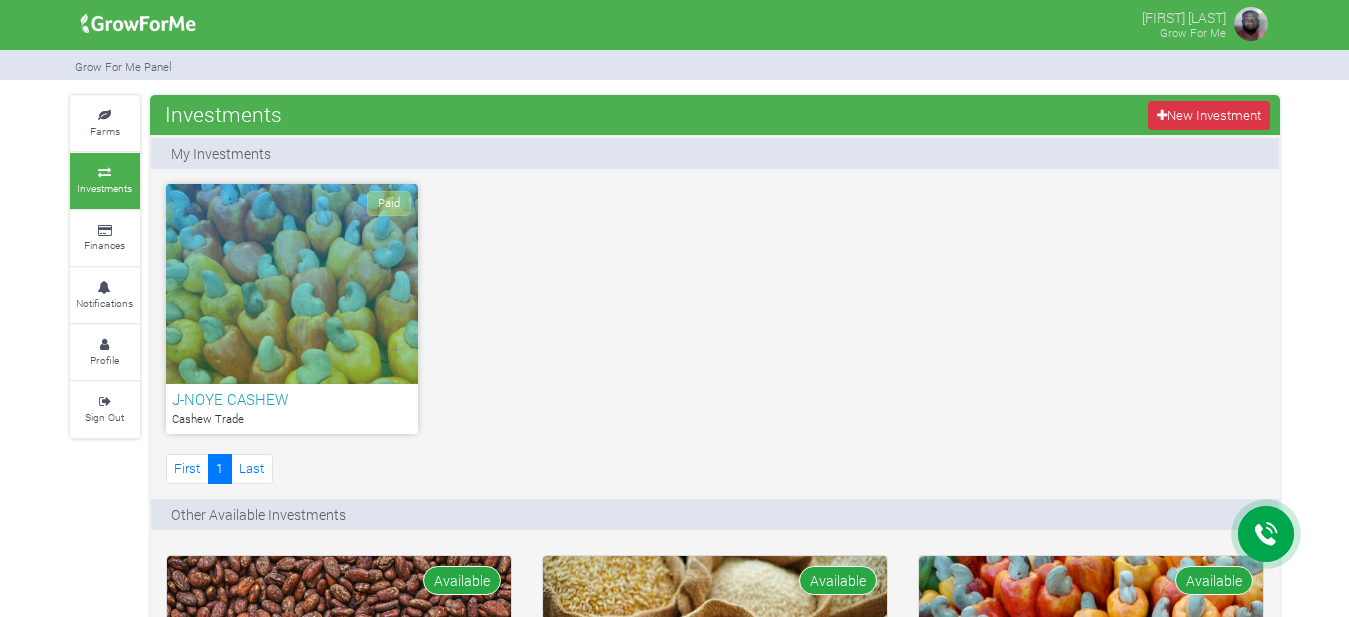 scroll, scrollTop: 0, scrollLeft: 0, axis: both 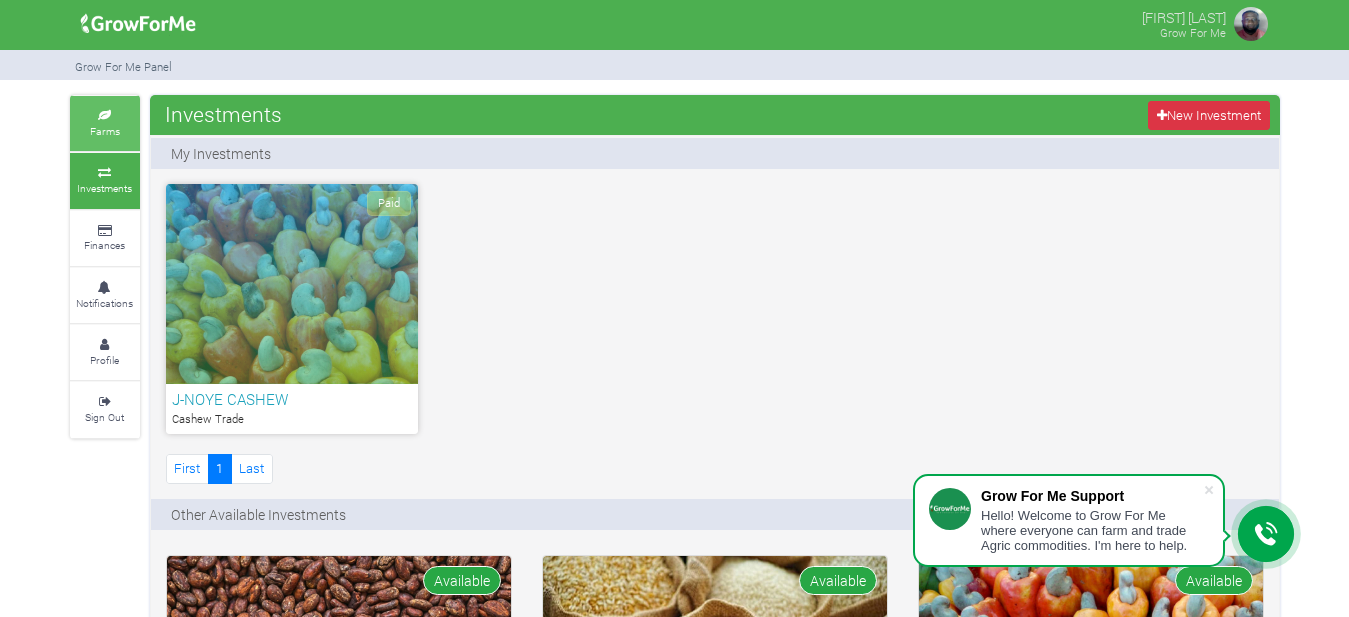 click on "Farms" at bounding box center [105, 123] 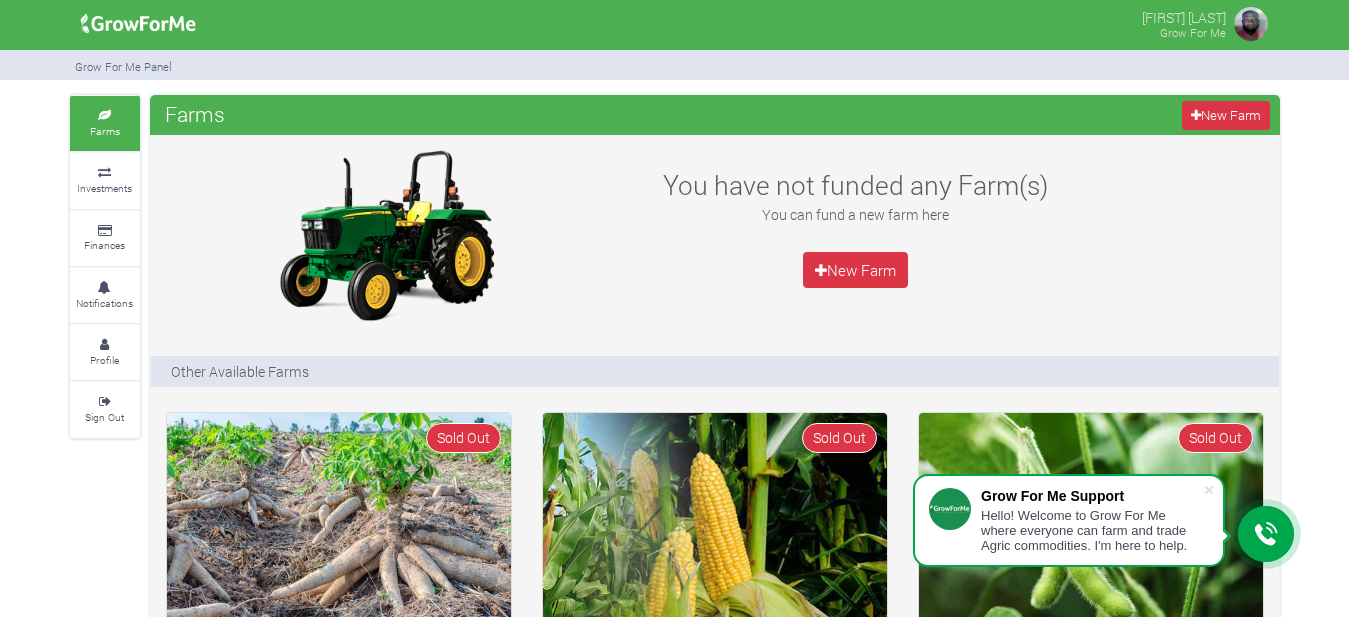 scroll, scrollTop: 0, scrollLeft: 0, axis: both 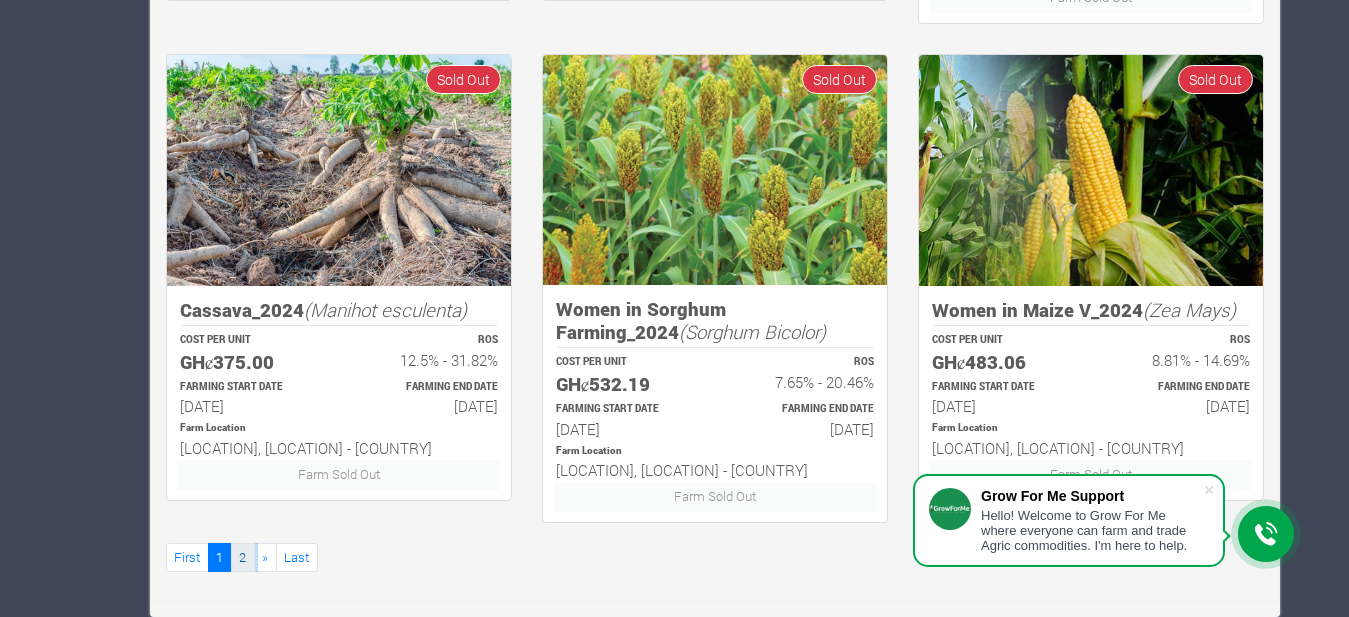click on "2" at bounding box center [243, 557] 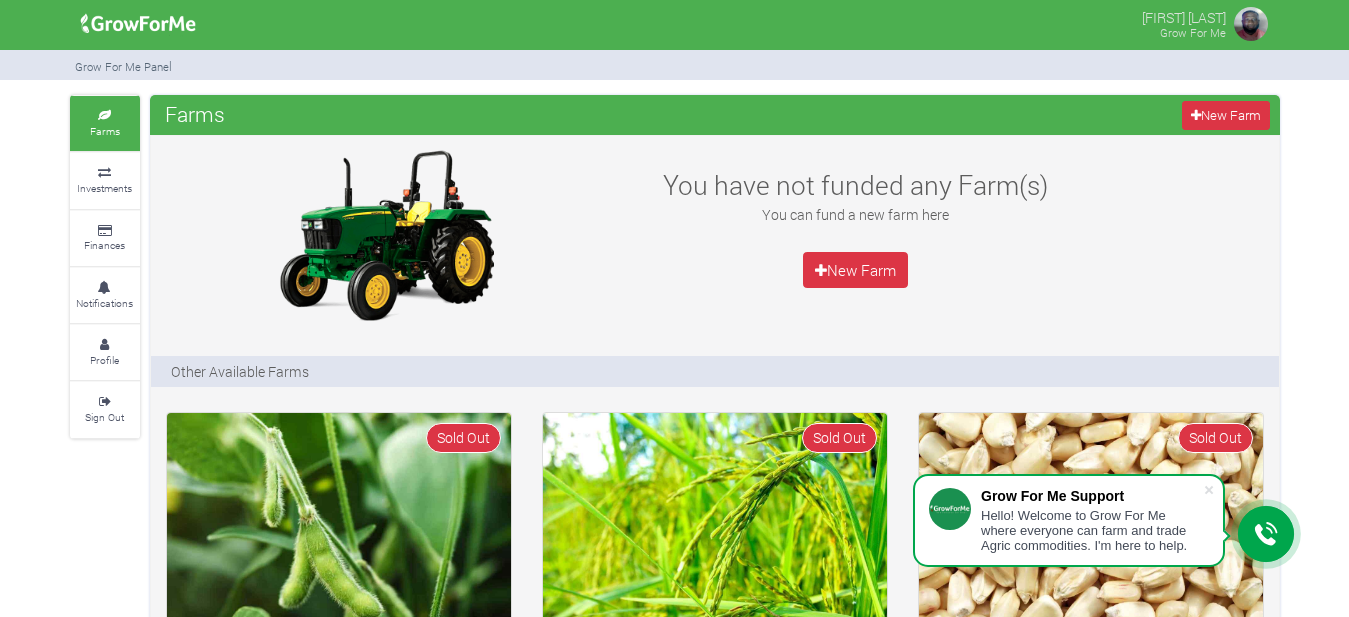 scroll, scrollTop: 0, scrollLeft: 0, axis: both 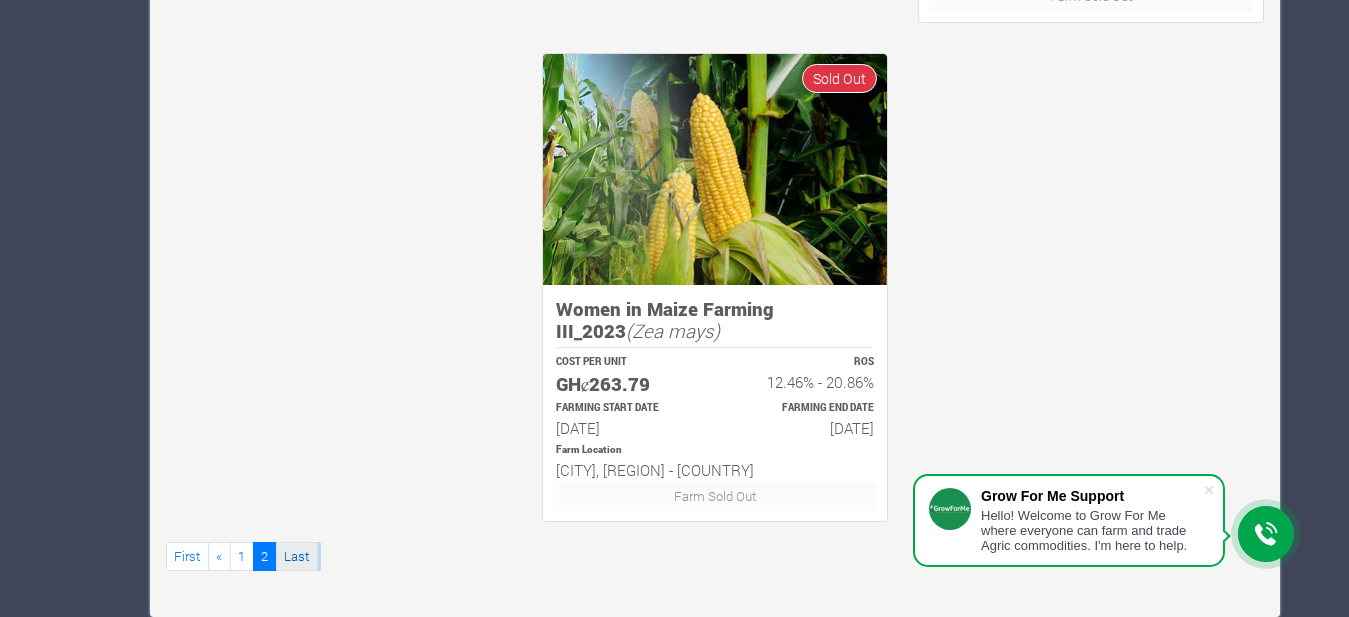 click on "Last" at bounding box center (297, 556) 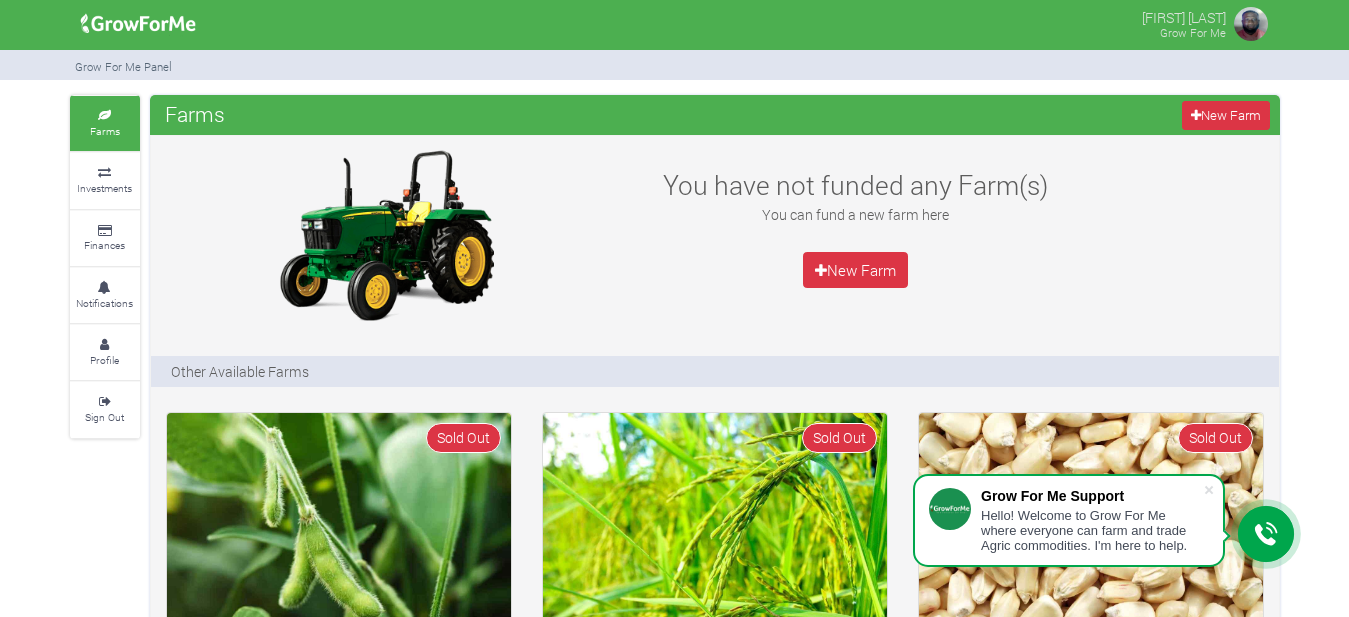 scroll, scrollTop: 0, scrollLeft: 0, axis: both 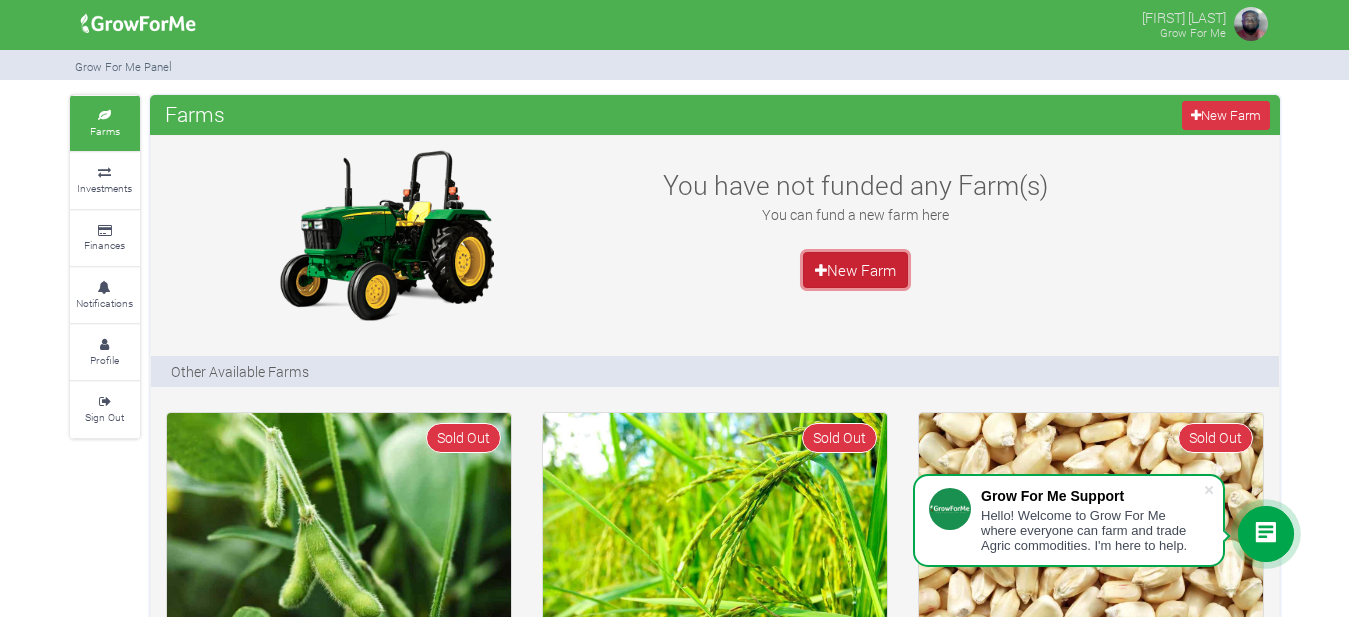 click on "New Farm" at bounding box center [856, 270] 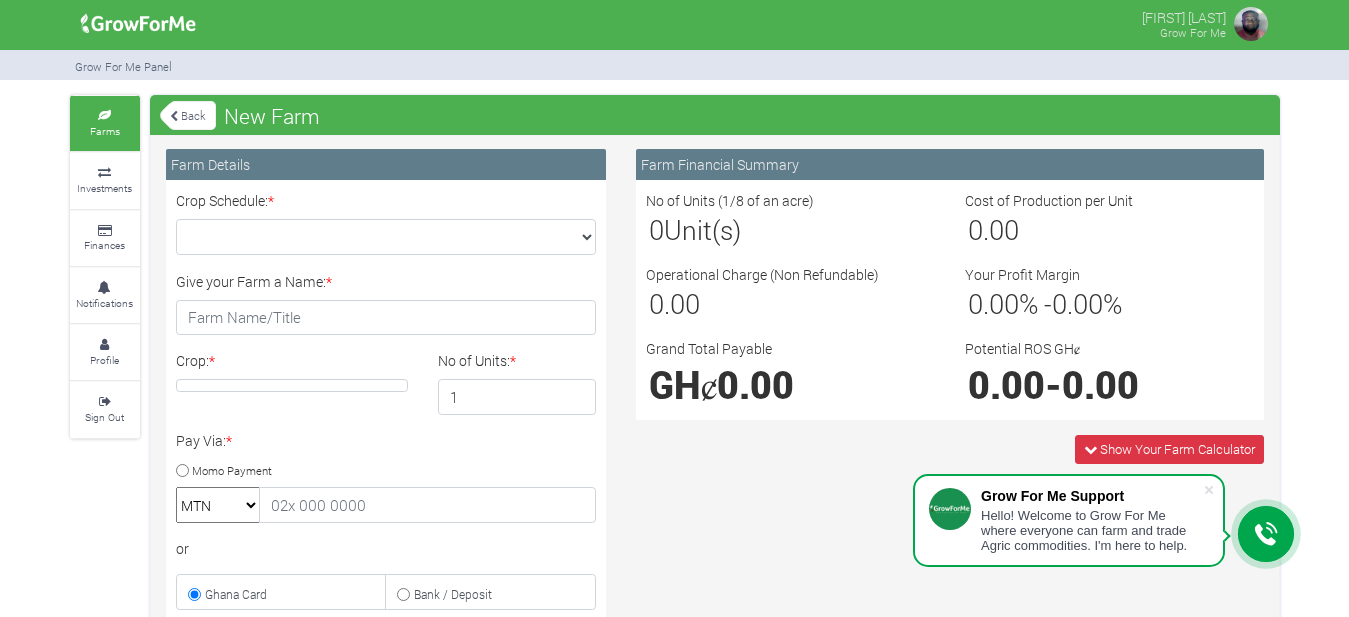 scroll, scrollTop: 0, scrollLeft: 0, axis: both 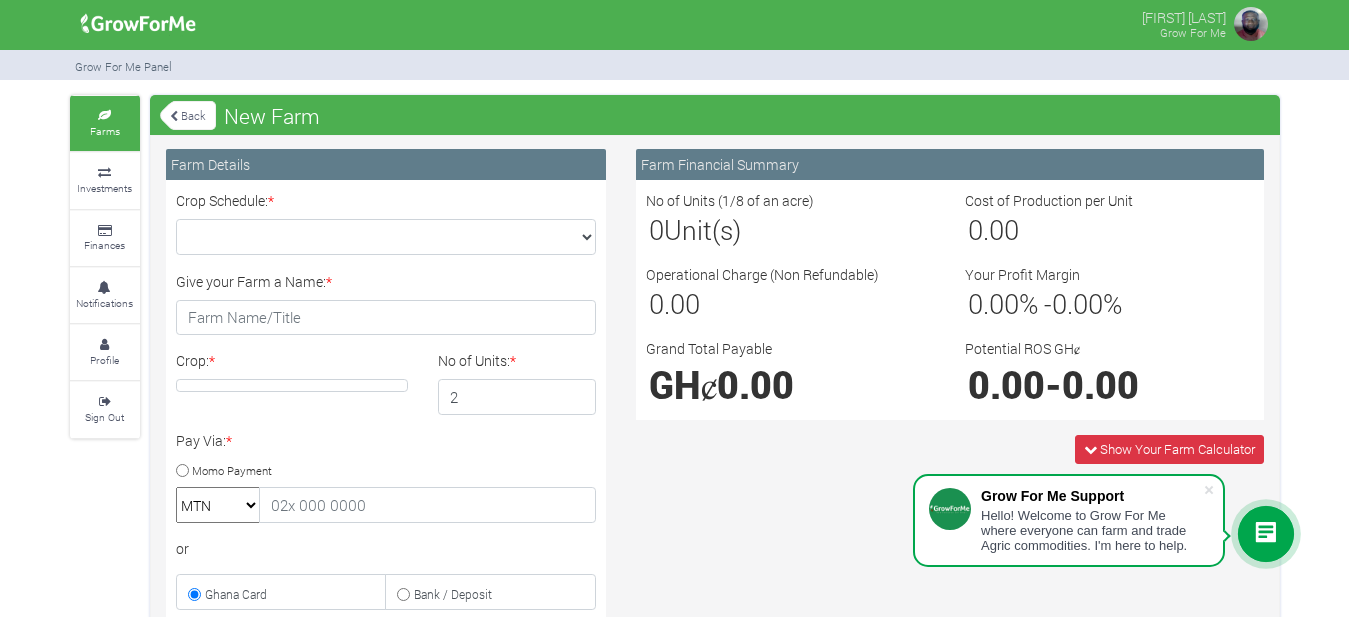 type on "2" 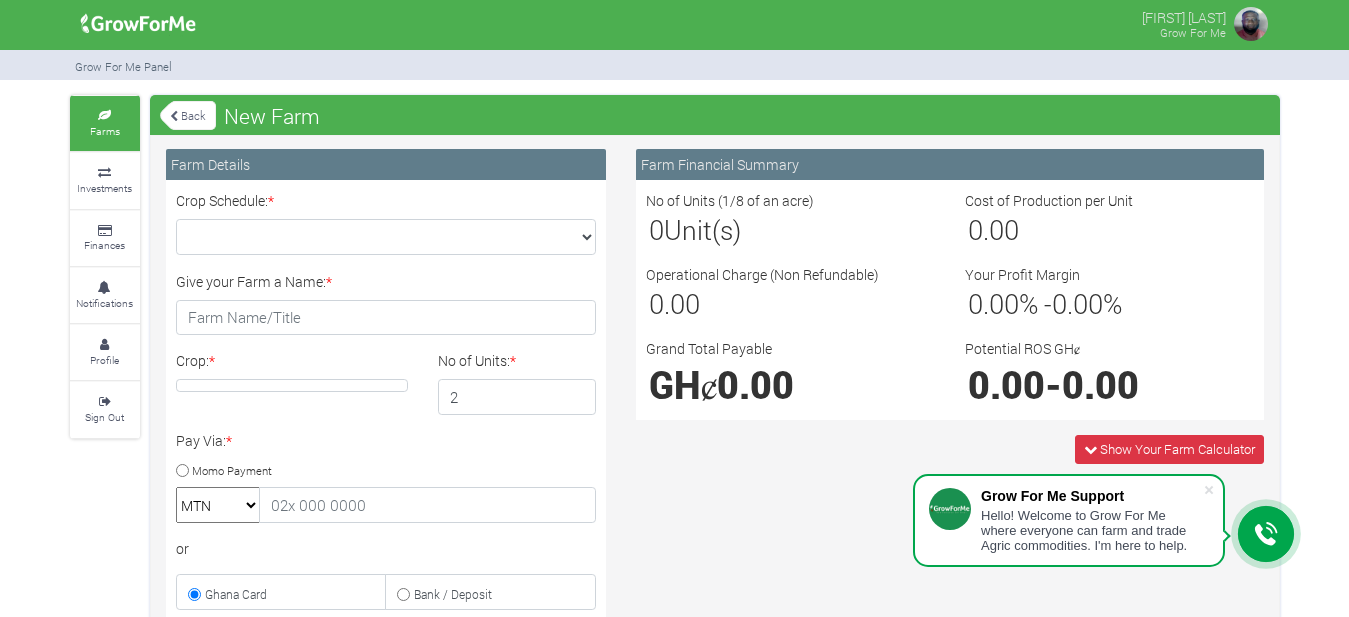 click at bounding box center (174, 116) 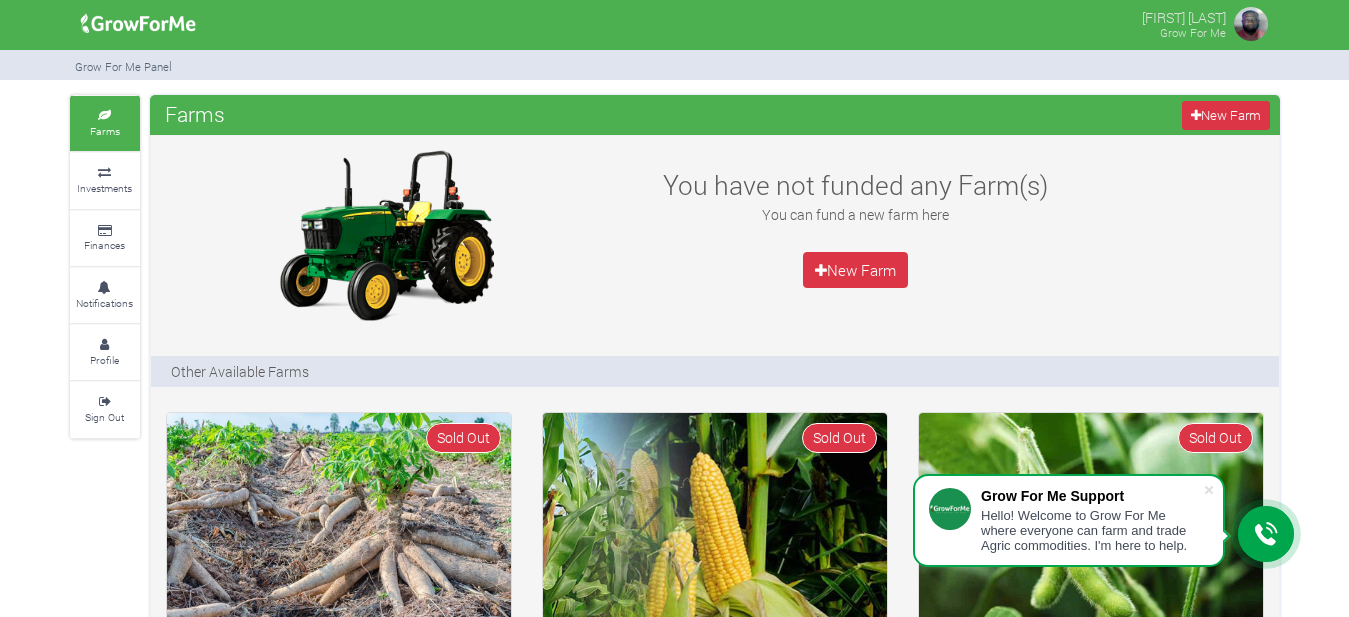 scroll, scrollTop: 0, scrollLeft: 0, axis: both 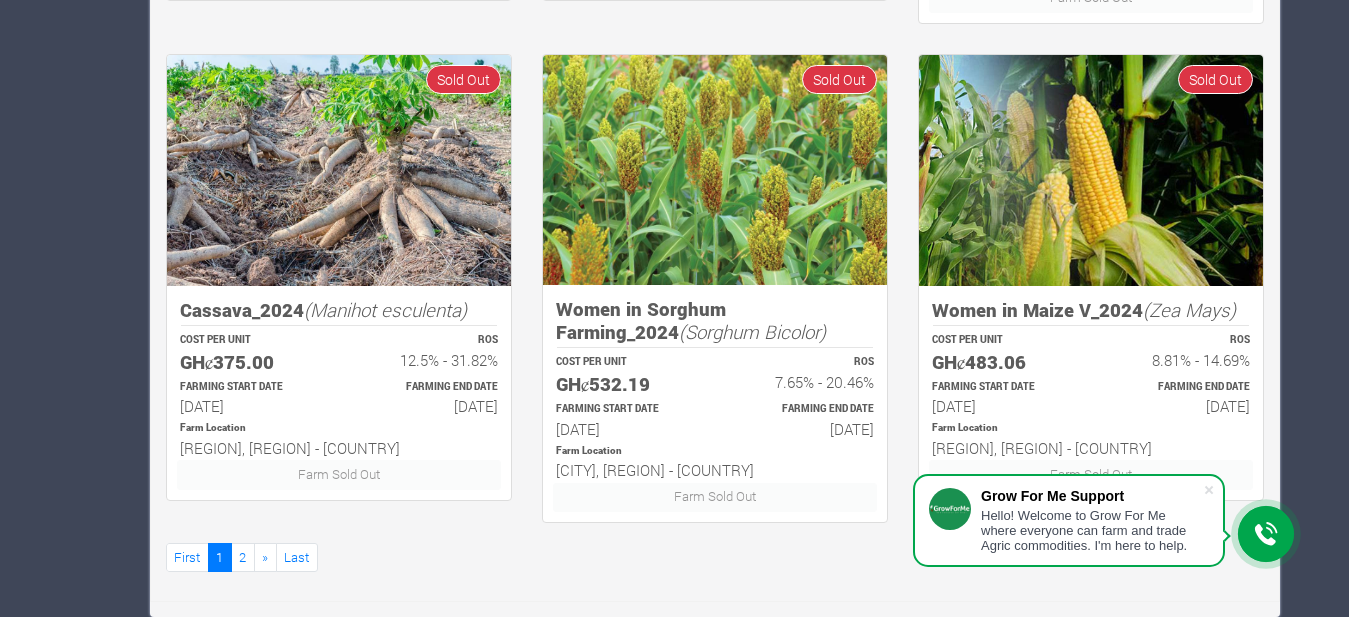 click at bounding box center (339, 170) 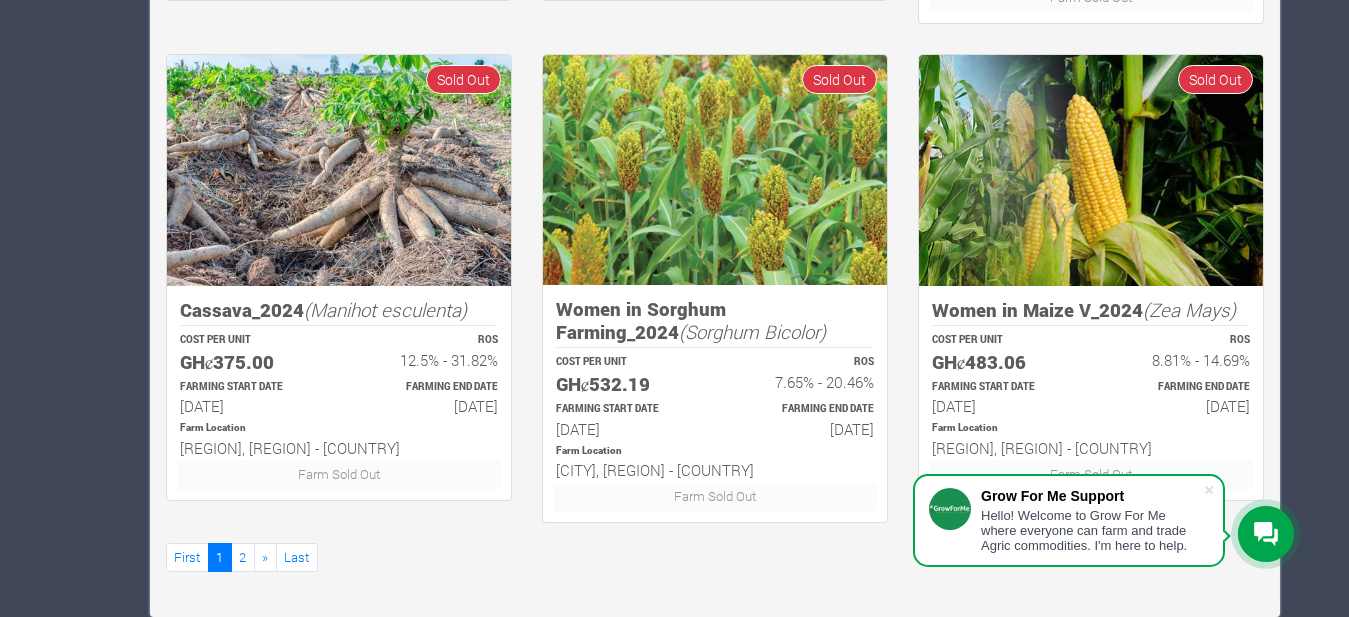 click at bounding box center (339, 170) 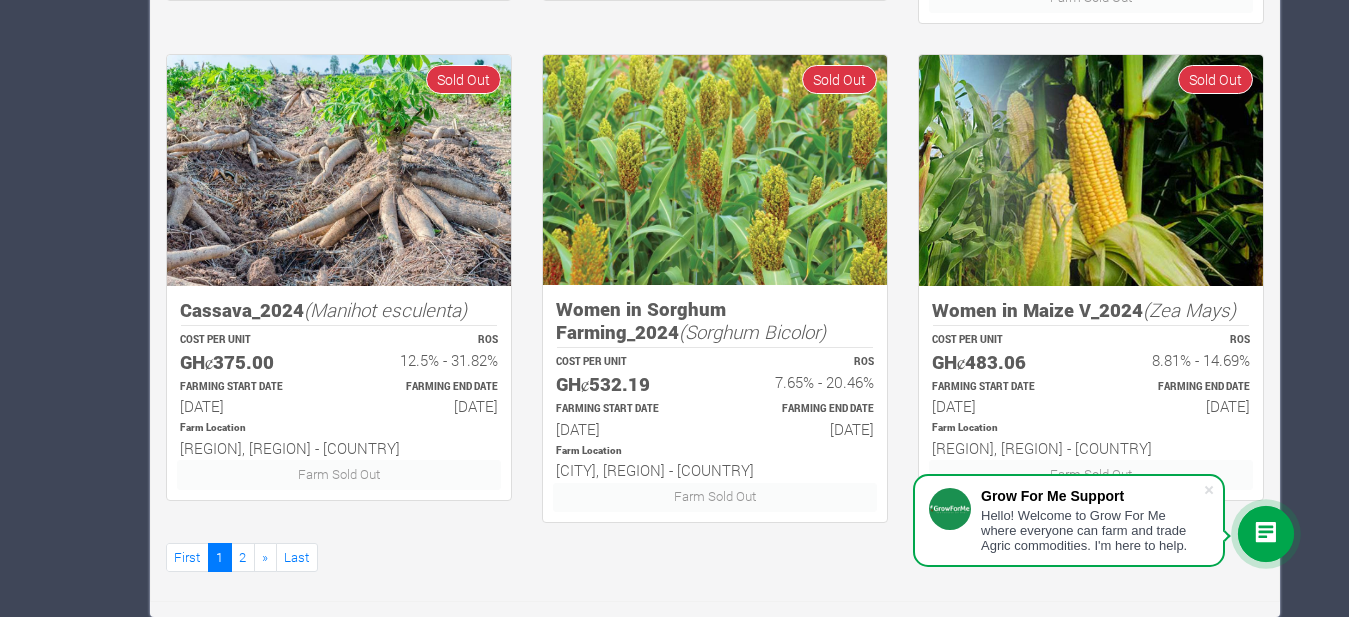 click at bounding box center (339, 170) 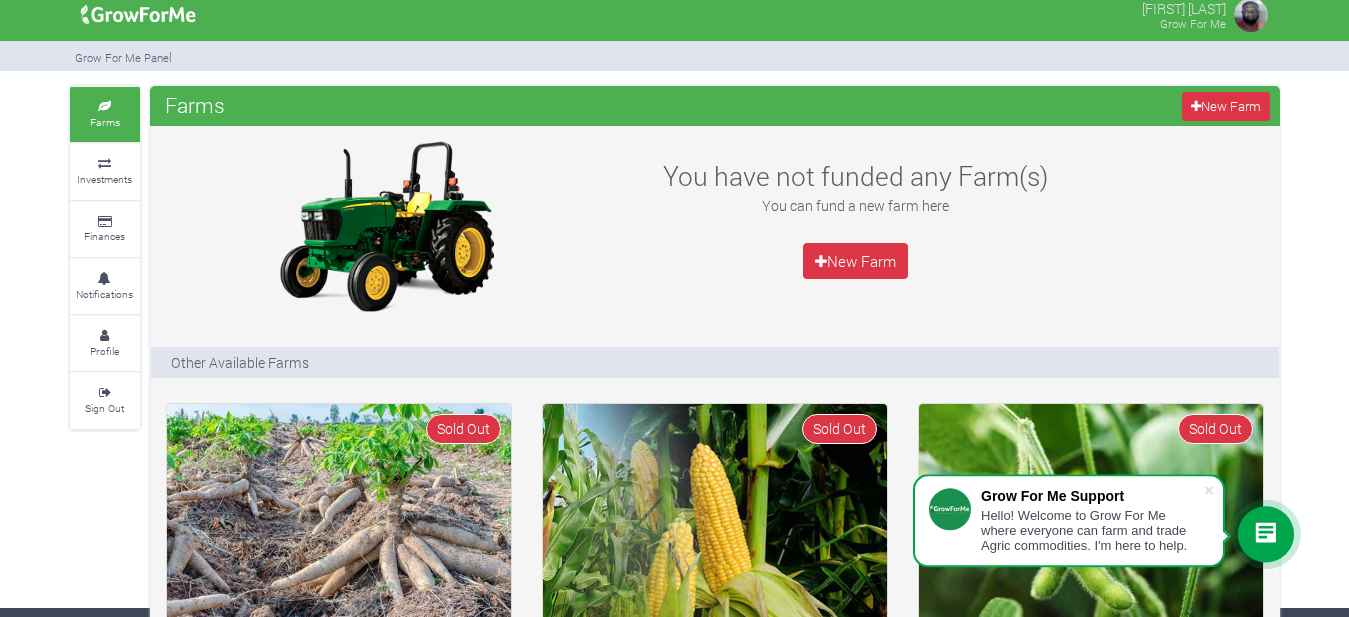 scroll, scrollTop: 0, scrollLeft: 0, axis: both 